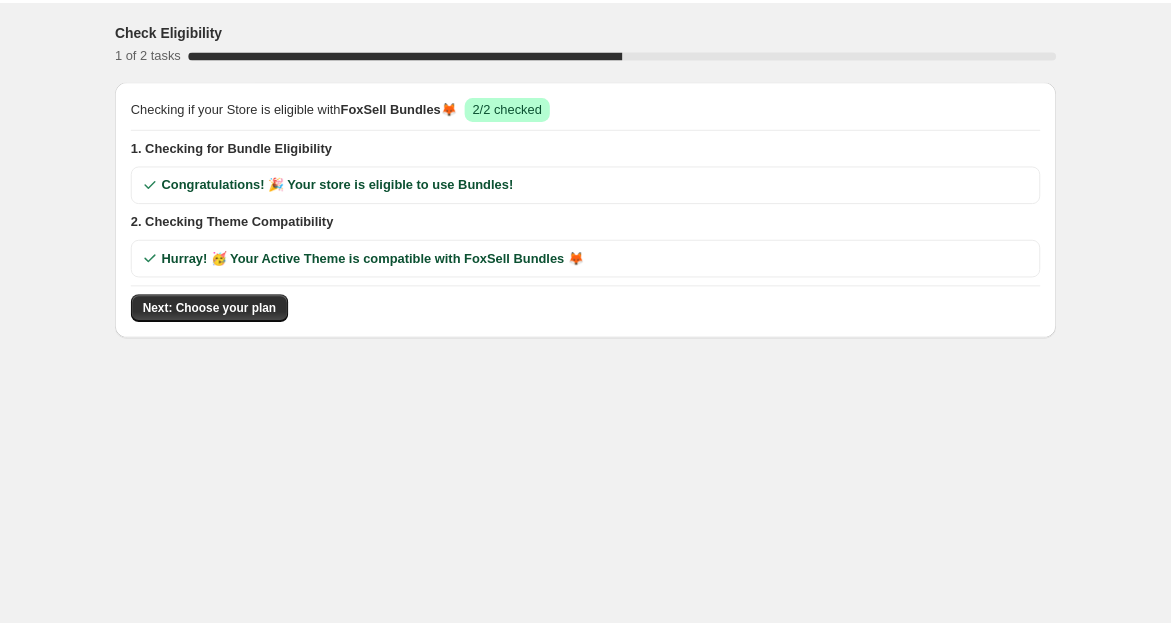 scroll, scrollTop: 0, scrollLeft: 0, axis: both 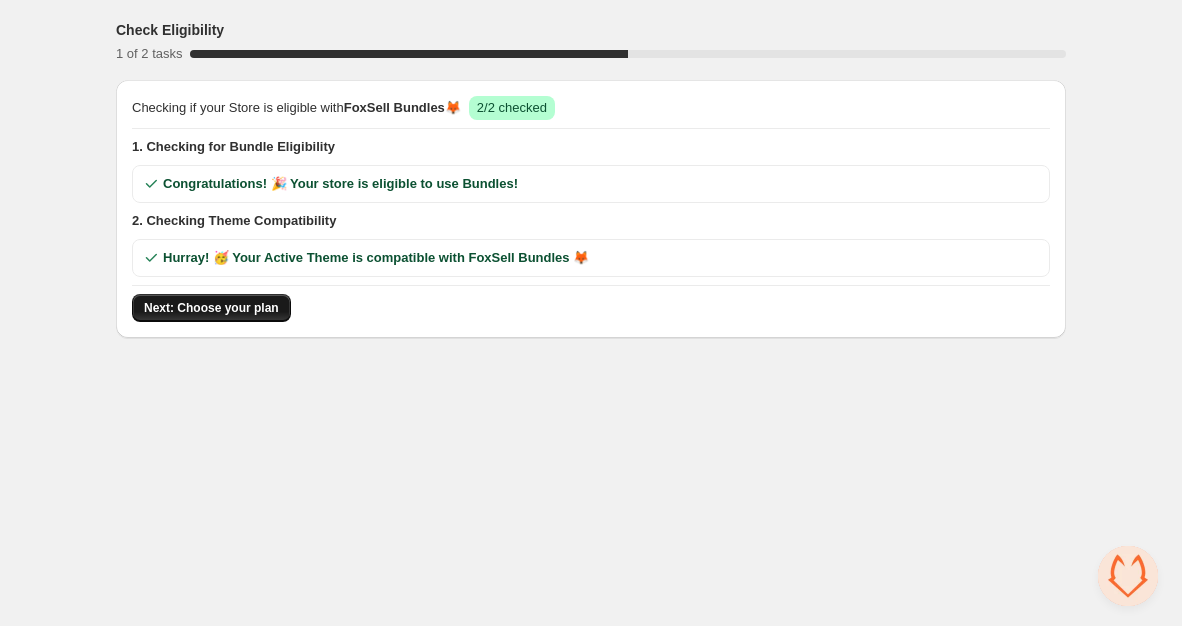 click on "Next: Choose your plan" at bounding box center (211, 308) 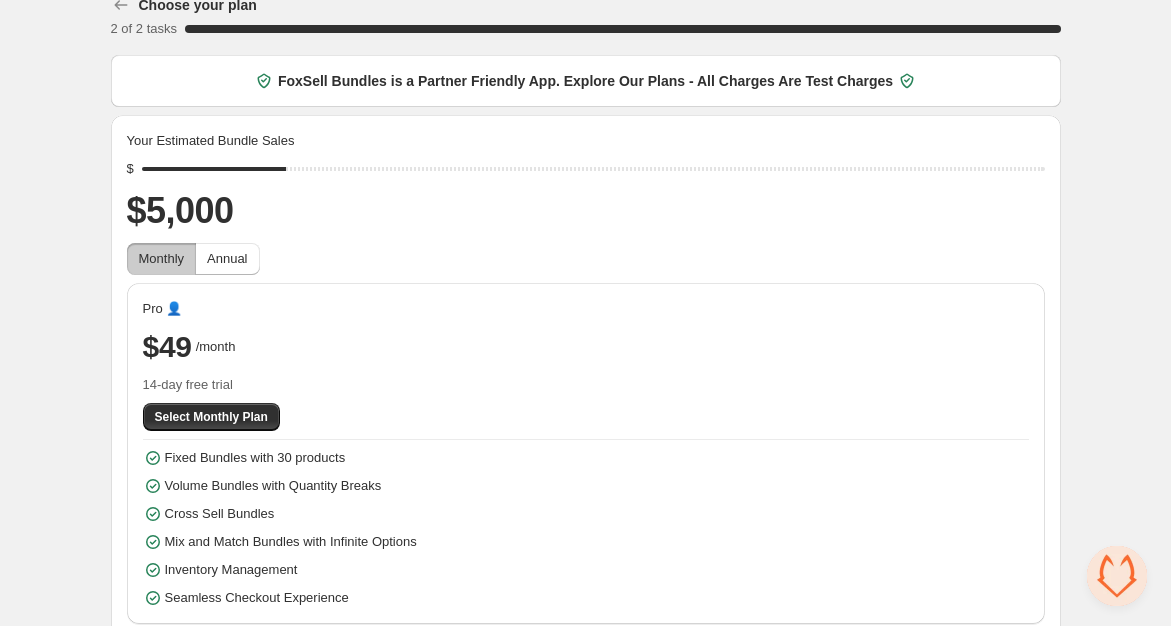scroll, scrollTop: 45, scrollLeft: 0, axis: vertical 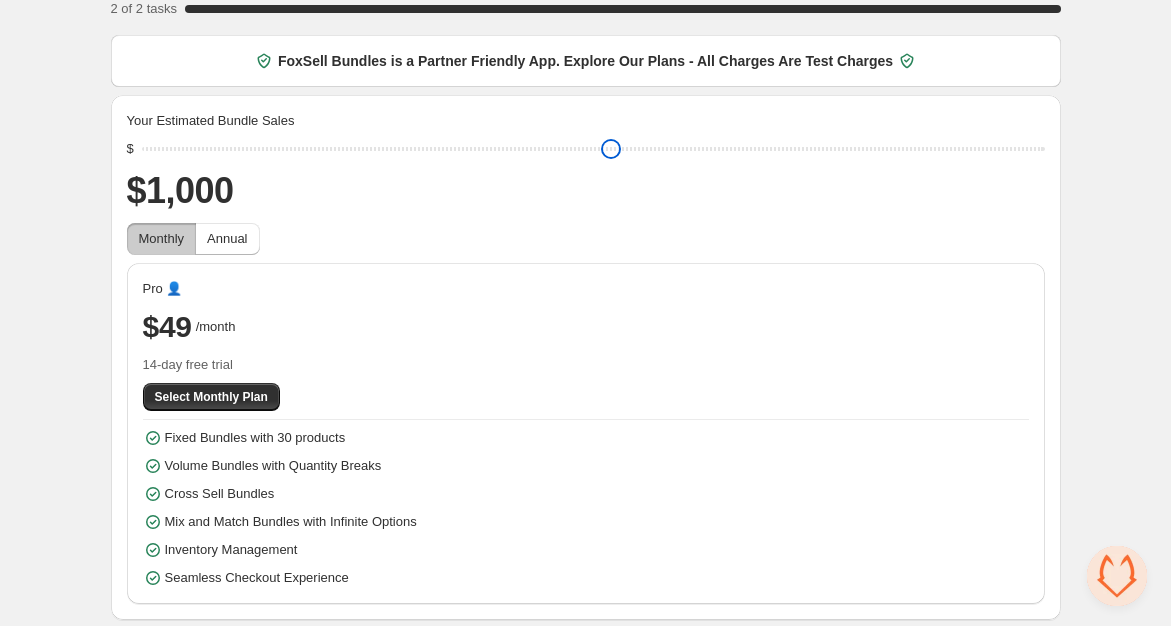 drag, startPoint x: 290, startPoint y: 143, endPoint x: 122, endPoint y: 171, distance: 170.31735 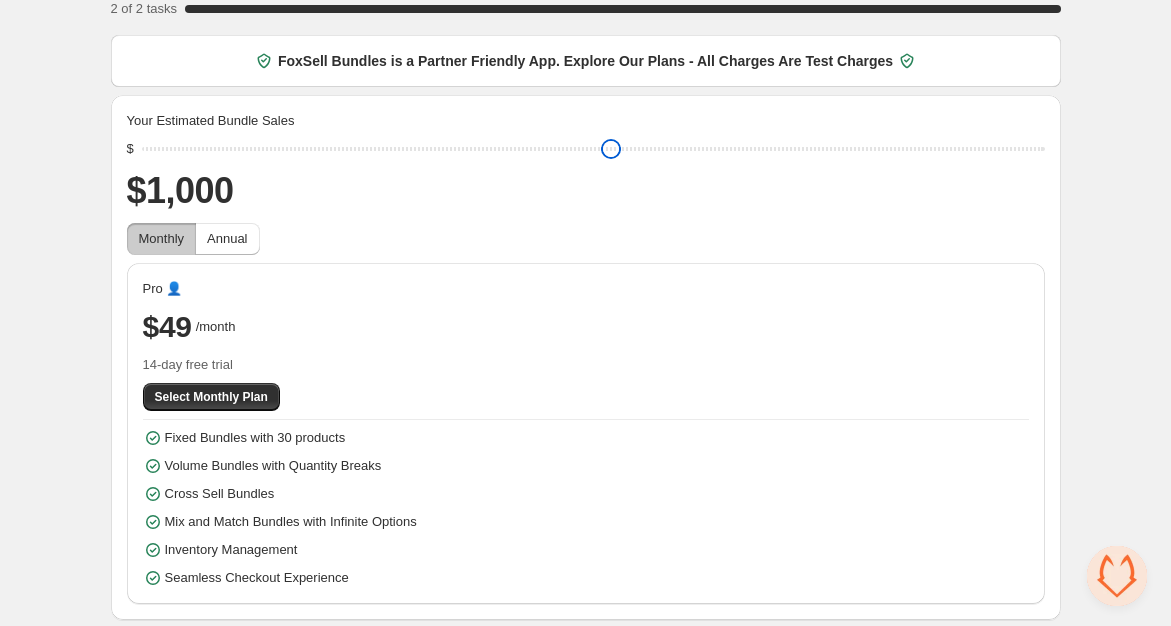 click at bounding box center (593, 149) 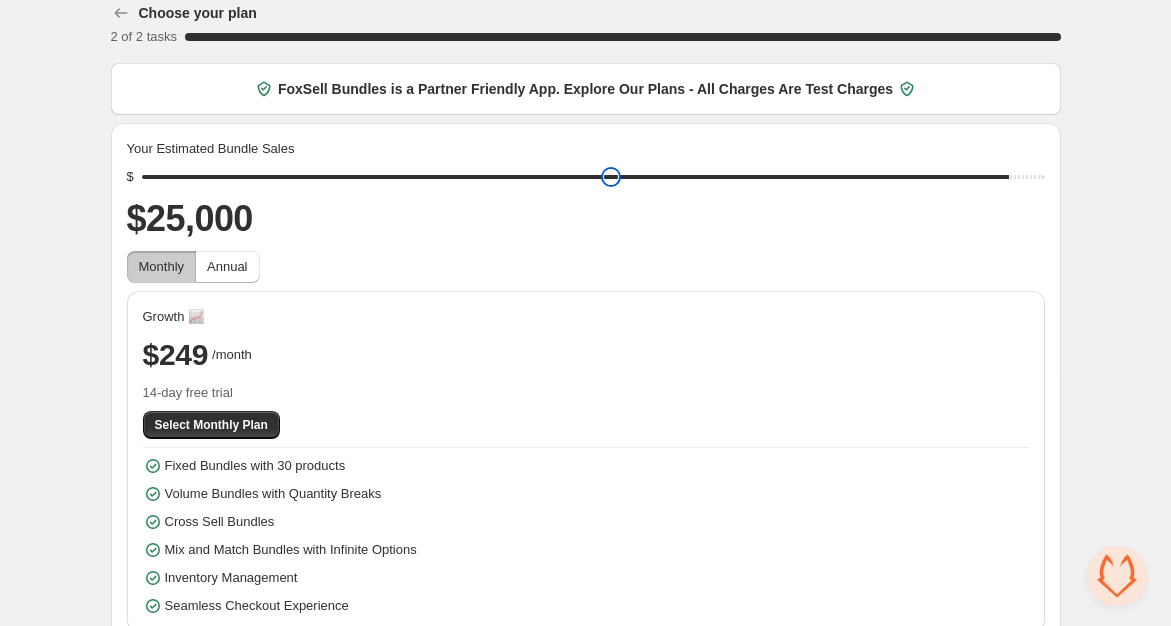 scroll, scrollTop: 45, scrollLeft: 0, axis: vertical 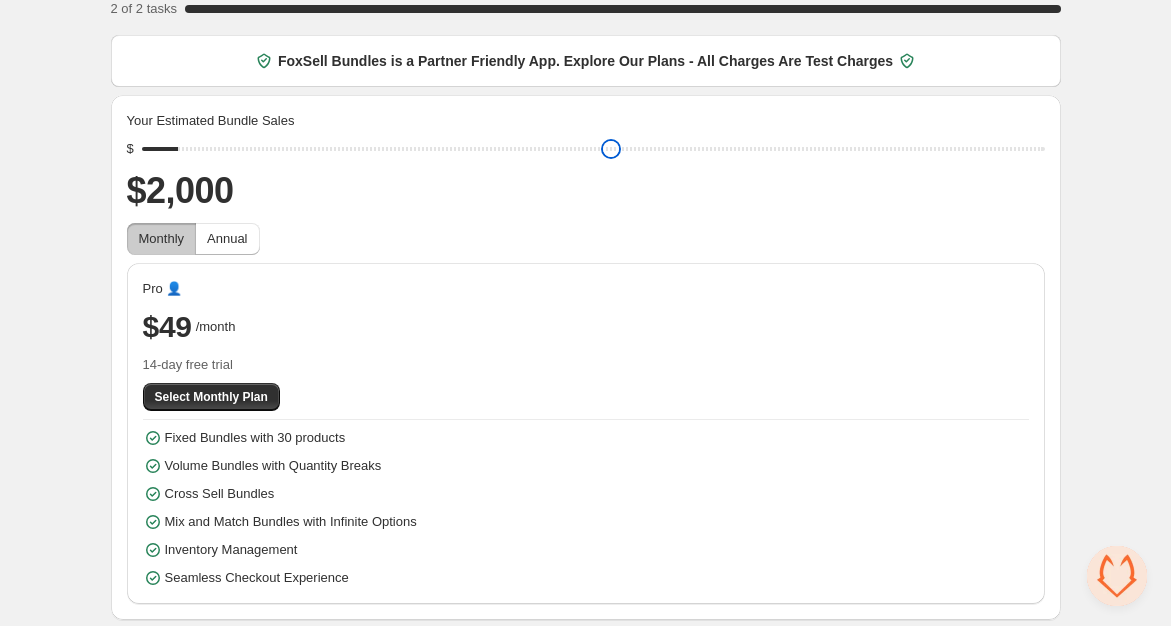 type on "****" 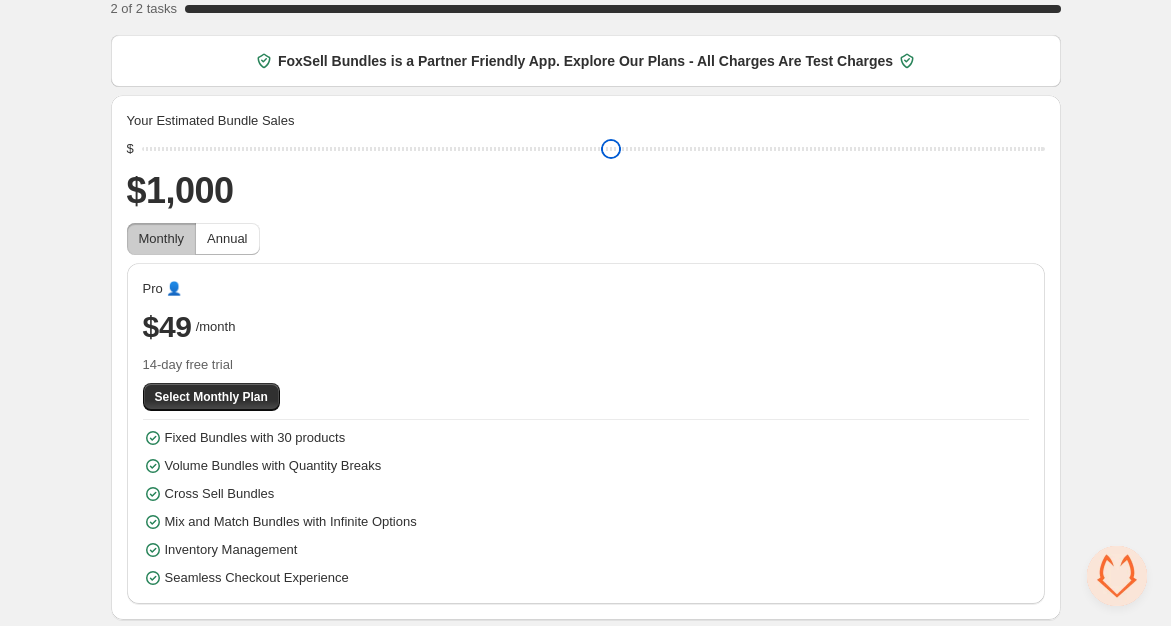 drag, startPoint x: 150, startPoint y: 154, endPoint x: -214, endPoint y: 348, distance: 412.4706 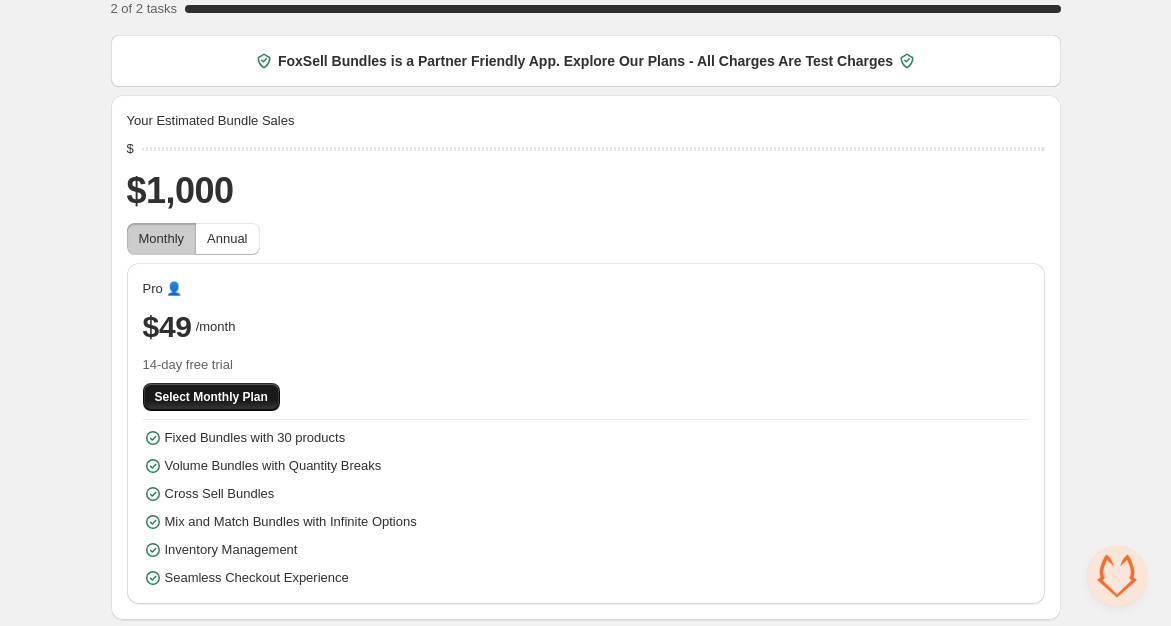 click on "Select Monthly Plan" at bounding box center [211, 397] 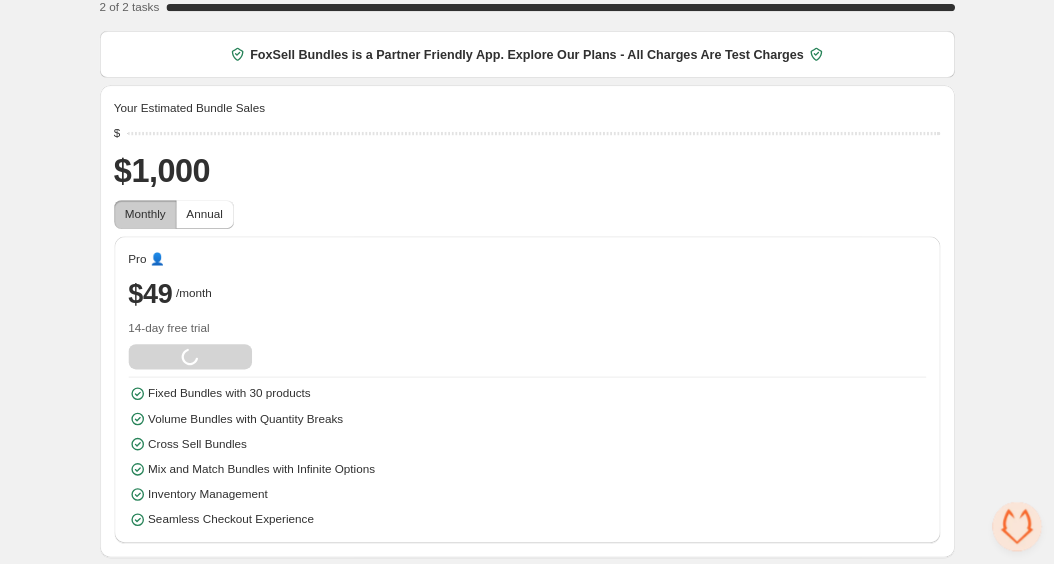 scroll, scrollTop: 45, scrollLeft: 0, axis: vertical 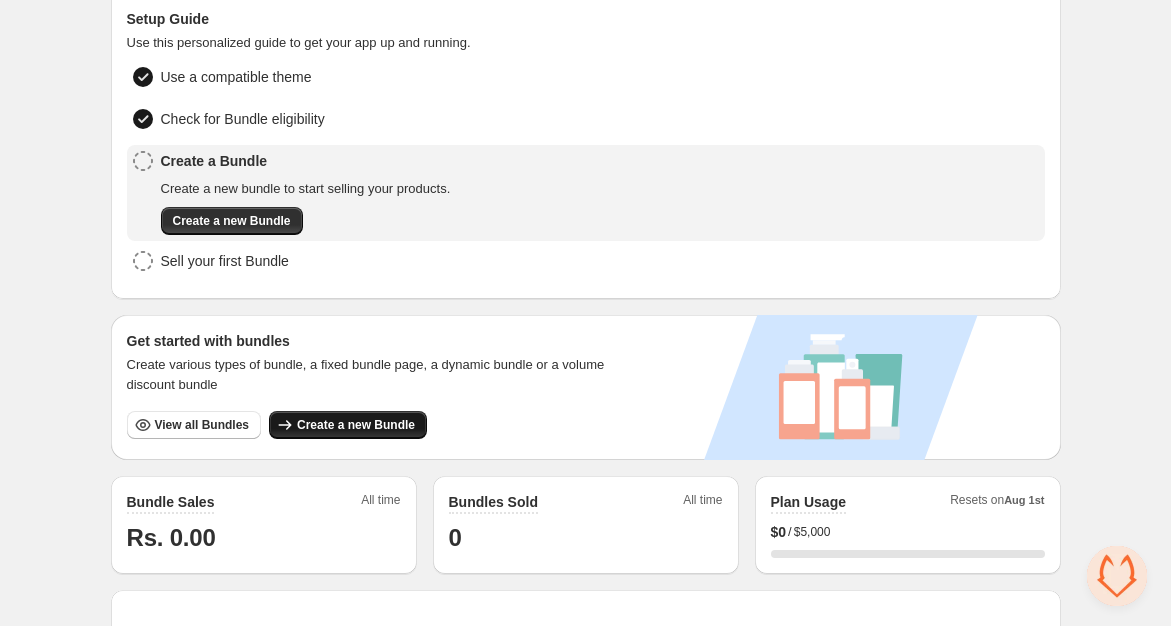 click 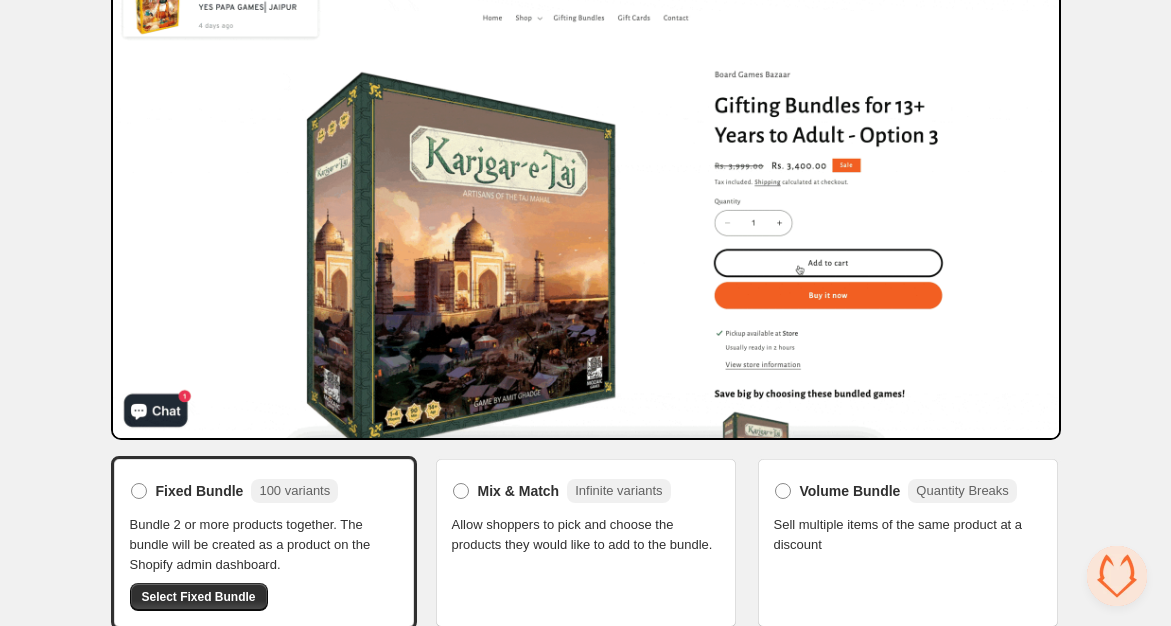 scroll, scrollTop: 136, scrollLeft: 0, axis: vertical 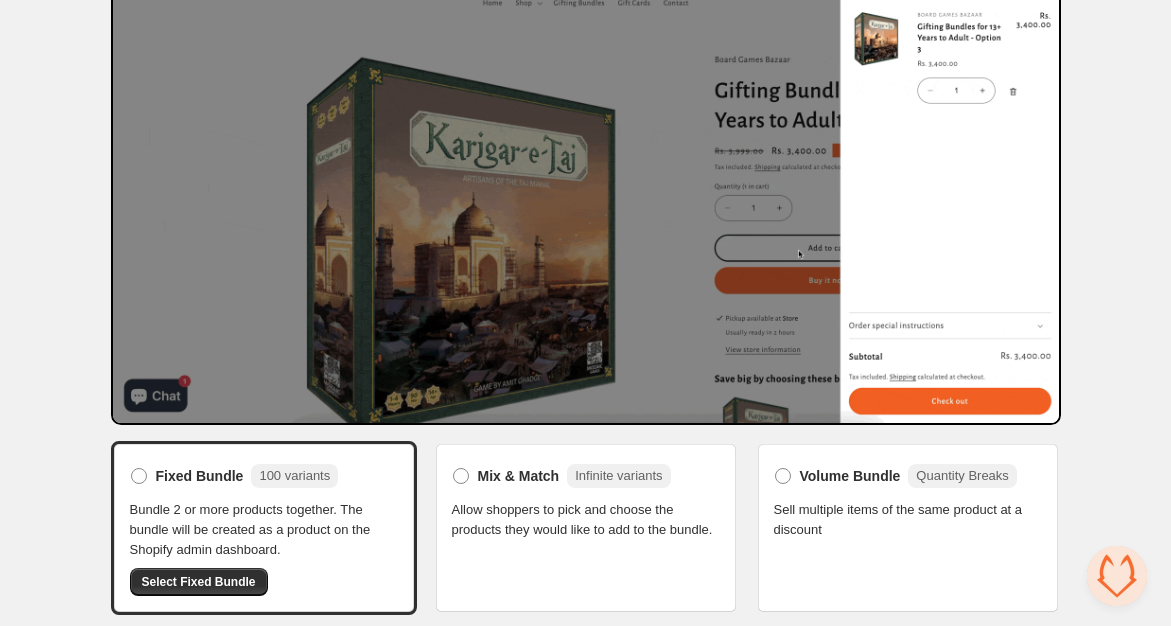 click at bounding box center [586, 182] 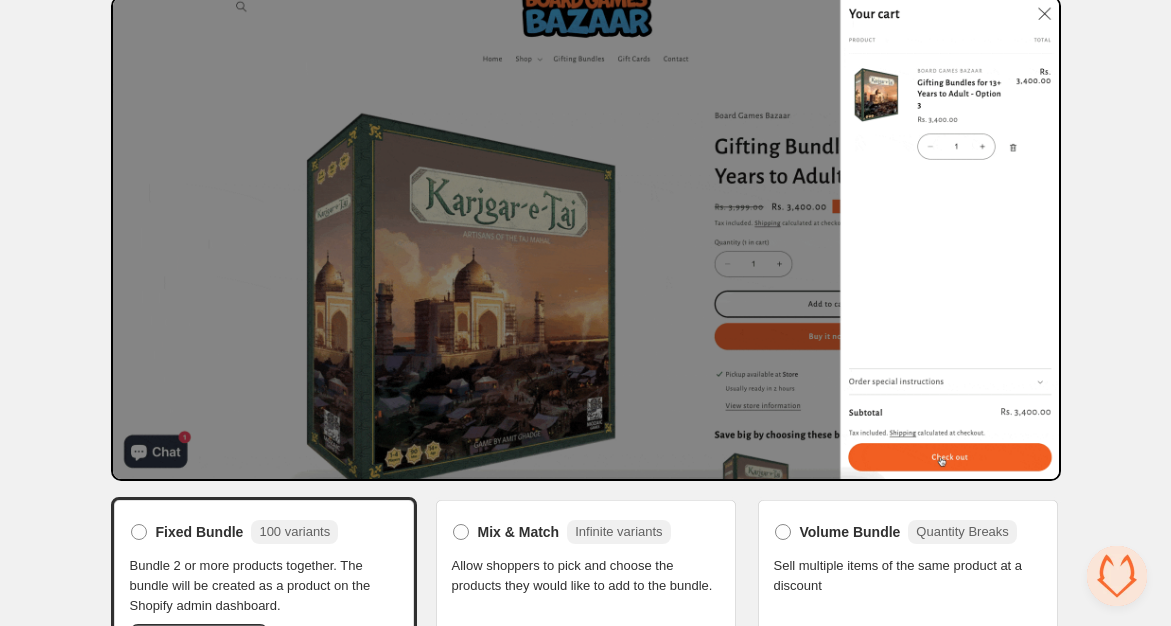 scroll, scrollTop: 136, scrollLeft: 0, axis: vertical 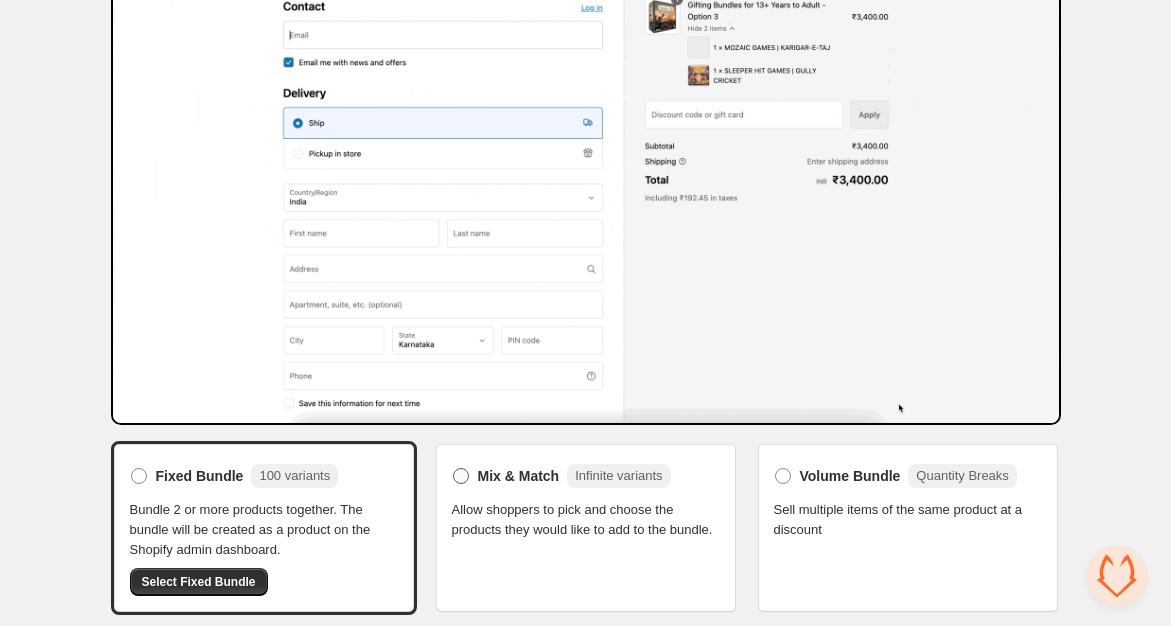click on "Mix & Match" at bounding box center [519, 476] 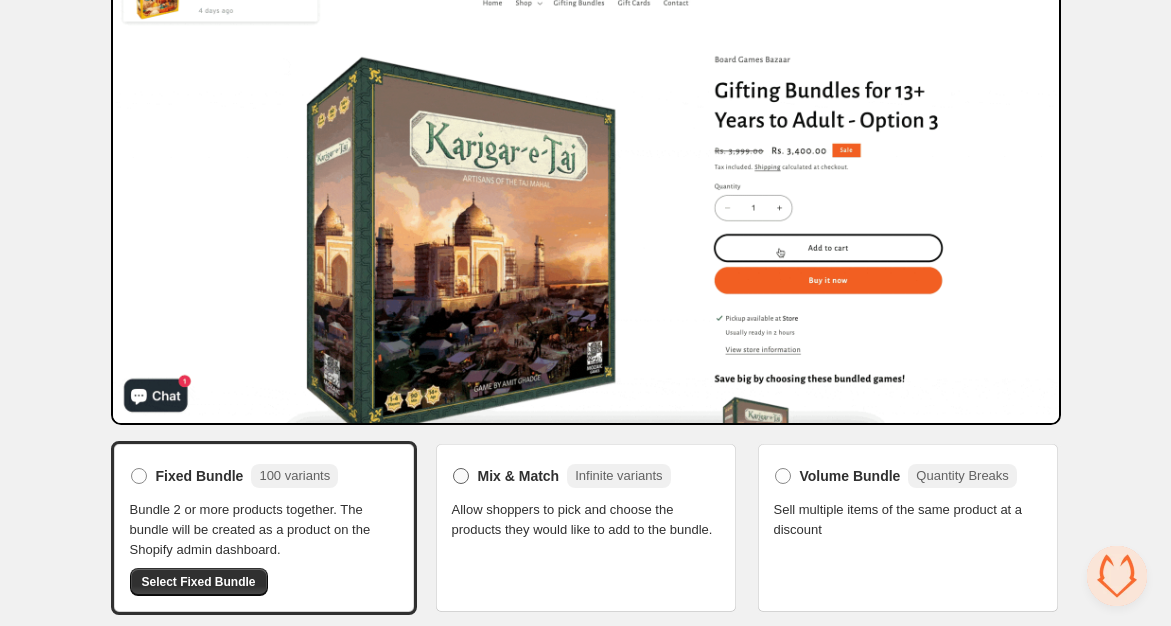 scroll, scrollTop: 101, scrollLeft: 0, axis: vertical 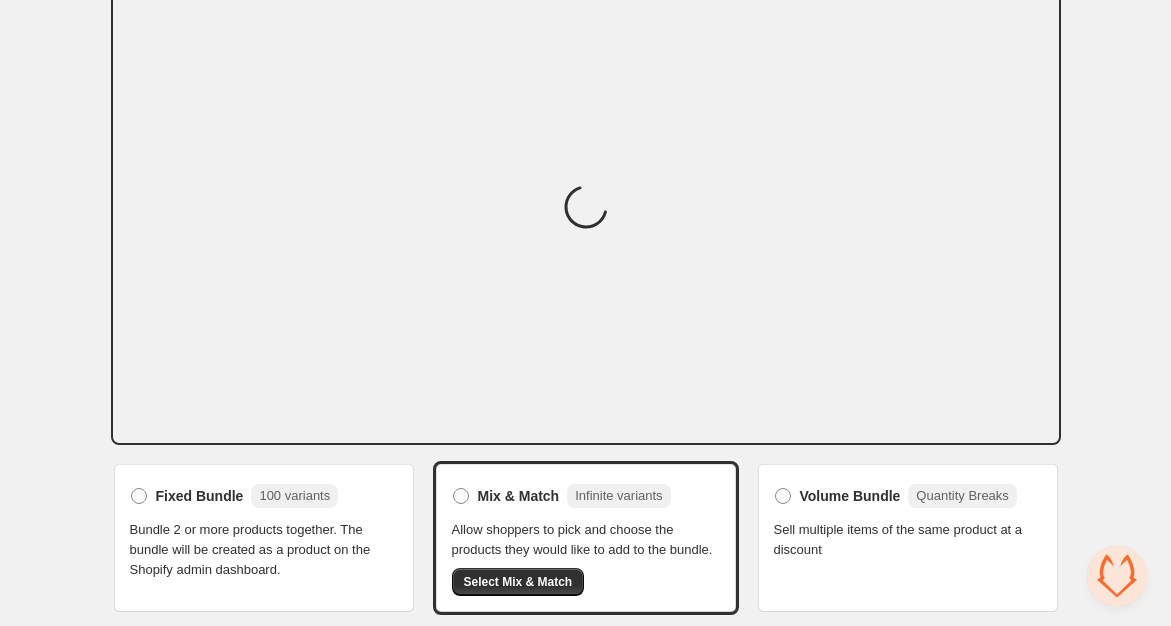 click on "Allow shoppers to pick and choose the products they would like to add to the bundle." at bounding box center [586, 540] 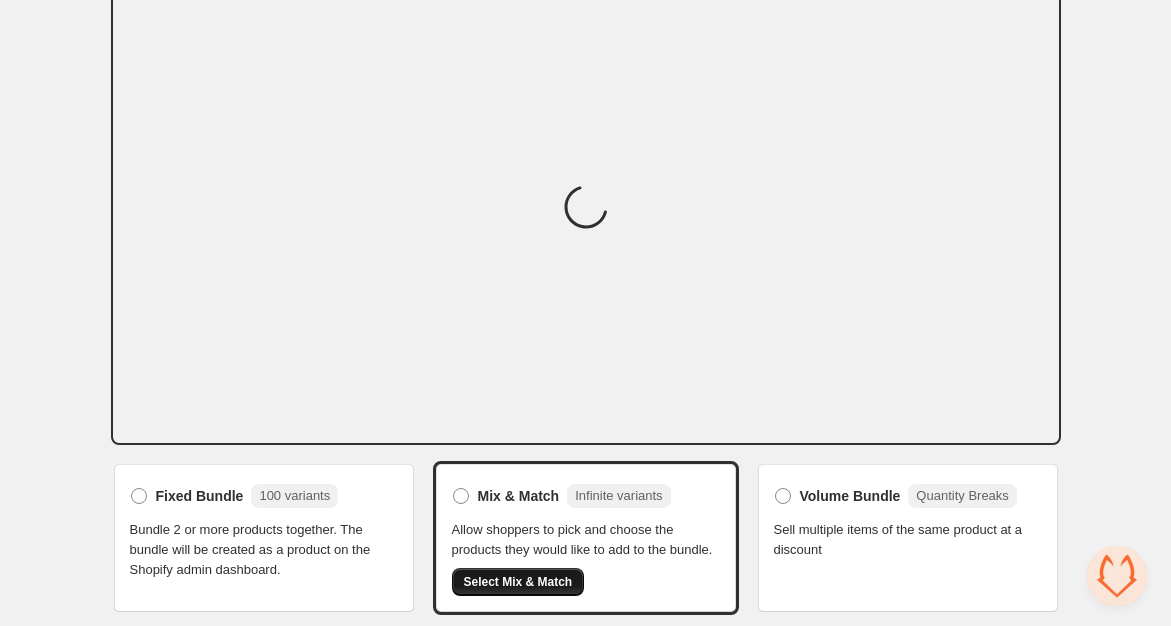 click on "Select Mix & Match" at bounding box center [518, 582] 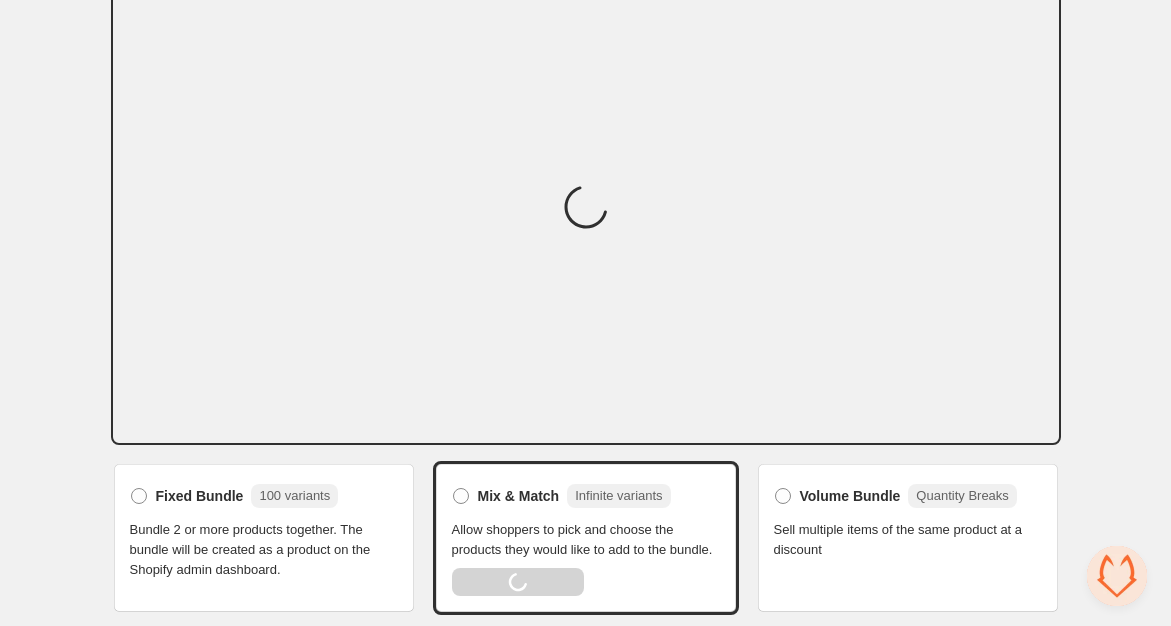 click on "Home Bundles Analytics Plan and Billing Select bundle type. This page is ready Select bundle type Fixed Bundle 100 variants Bundle 2 or more products together. The bundle will be created as a product on the Shopify admin dashboard. Mix & Match Infinite variants Allow shoppers to pick and choose the products they would like to add to the bundle. Loading Select Mix & Match Volume Bundle Quantity Breaks Sell multiple items of the same product at a discount" at bounding box center (585, 265) 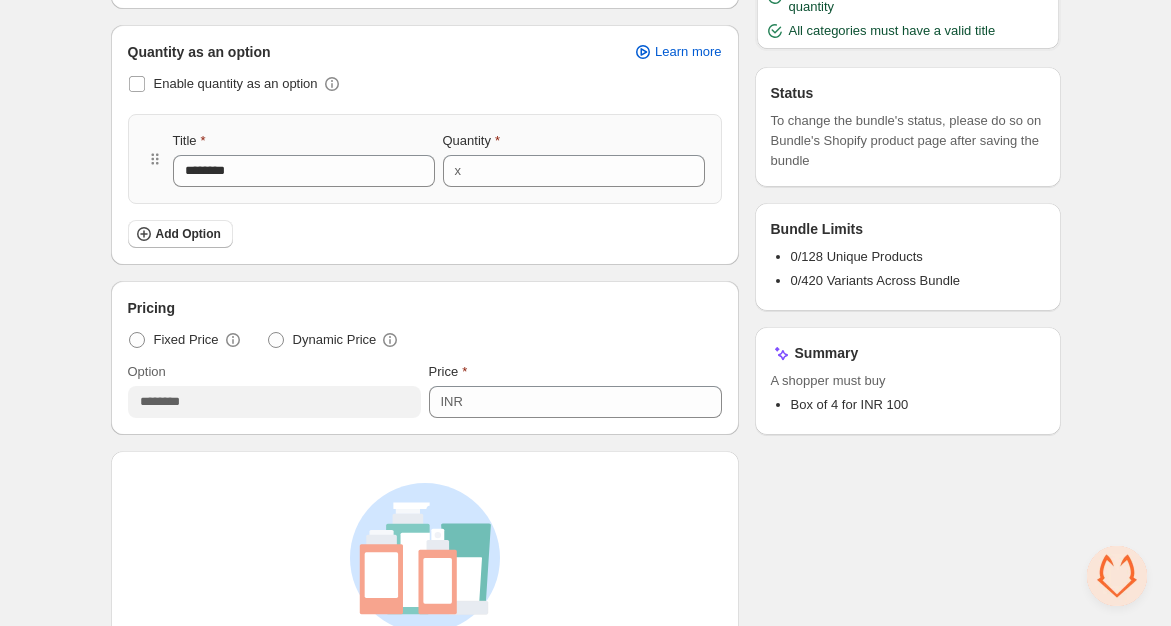 scroll, scrollTop: 333, scrollLeft: 0, axis: vertical 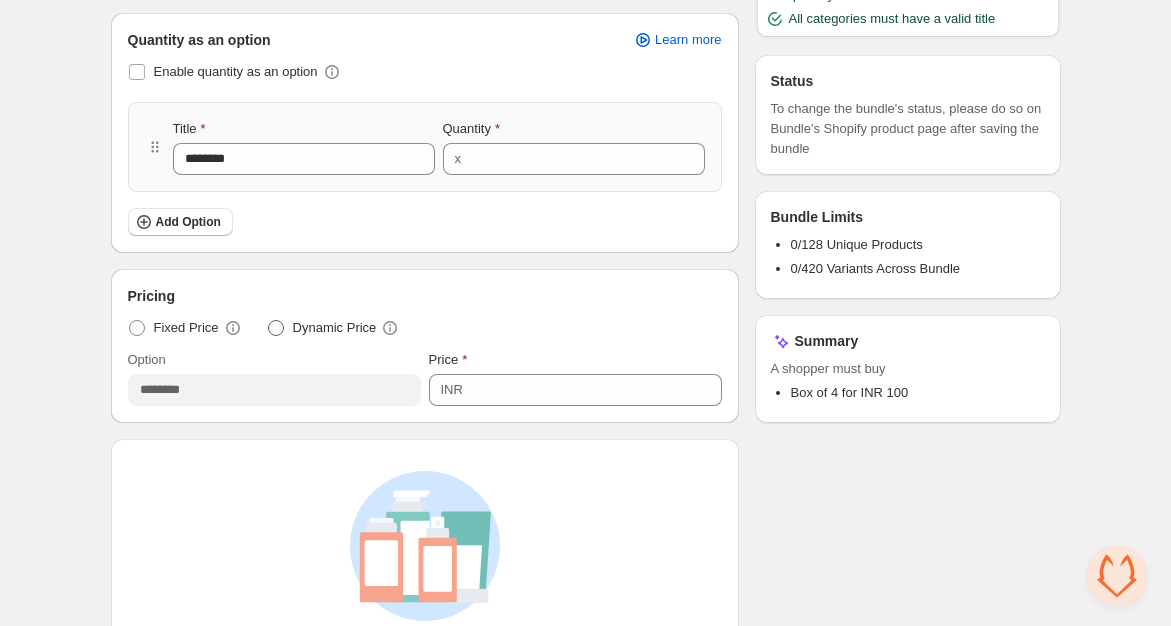 click at bounding box center [276, 328] 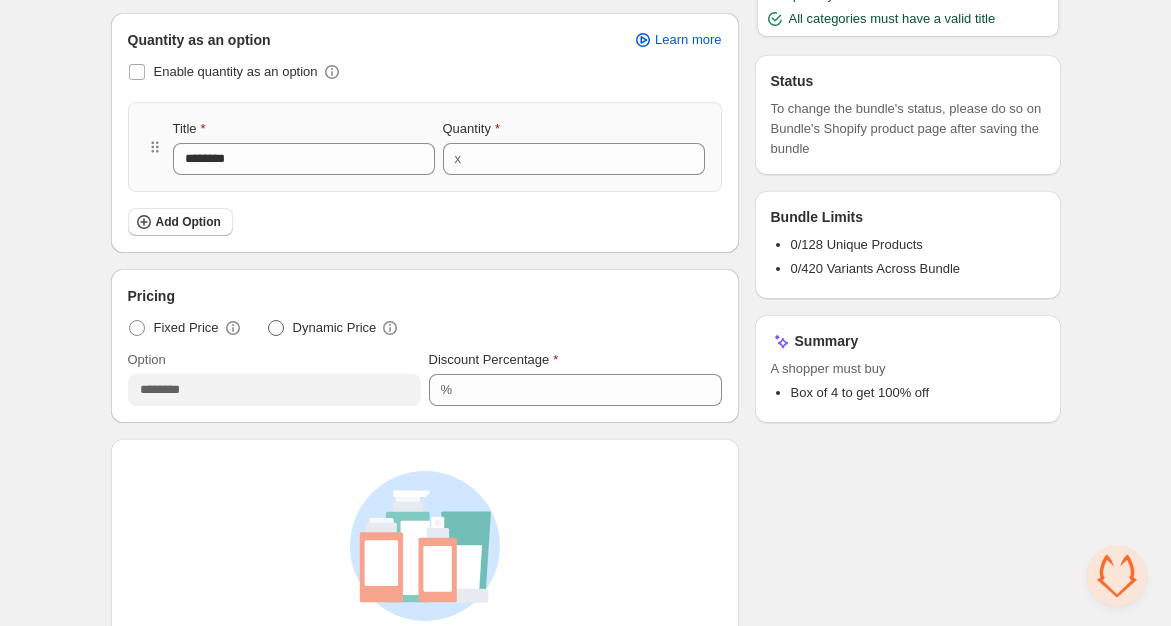 click at bounding box center [276, 328] 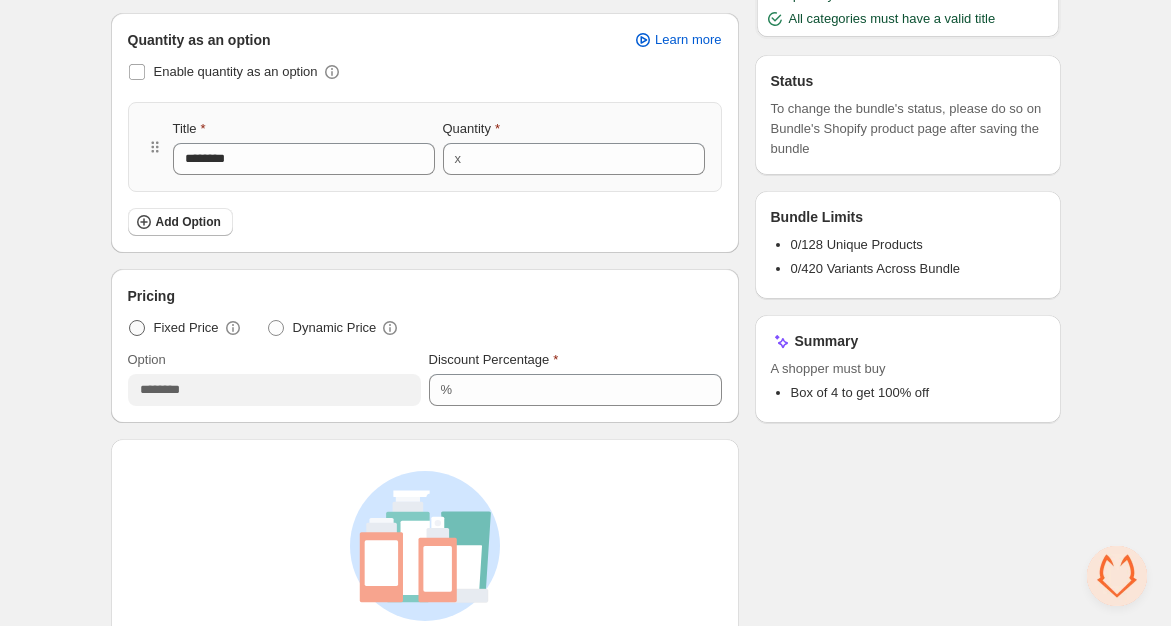 click on "Fixed Price" at bounding box center [185, 328] 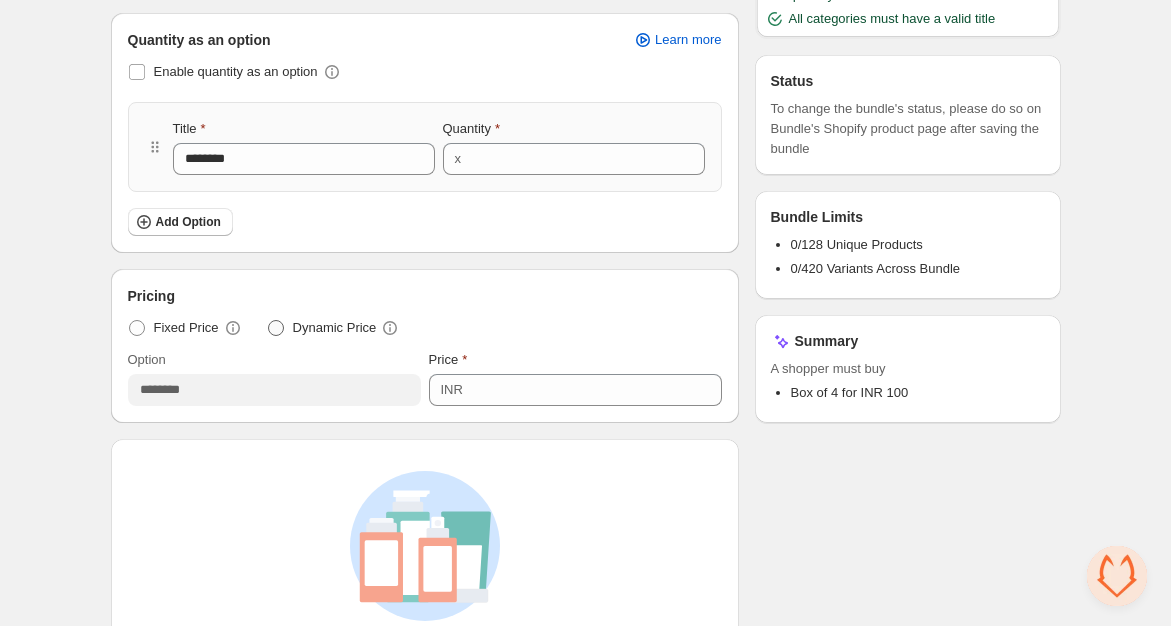 click on "Dynamic Price" at bounding box center [335, 328] 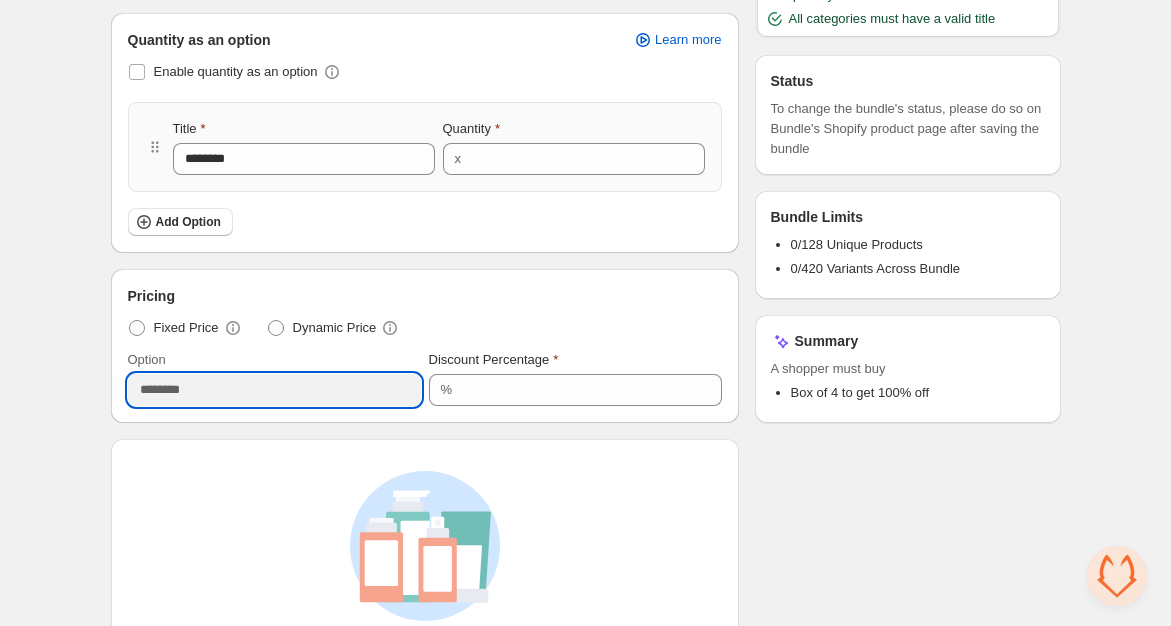 click on "********" at bounding box center (274, 390) 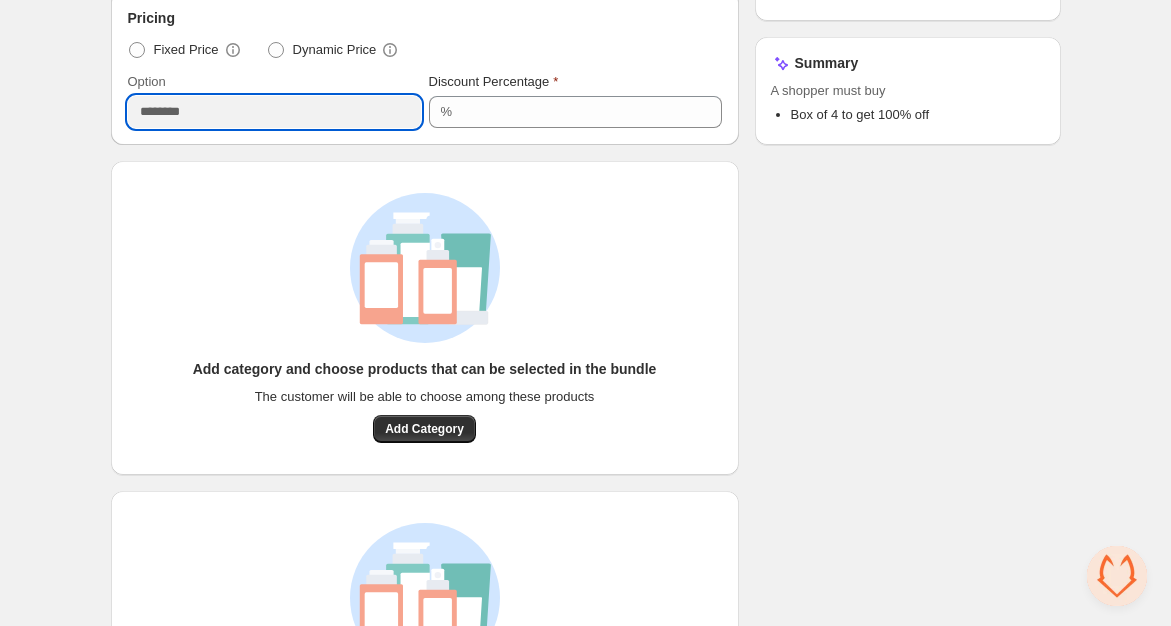 scroll, scrollTop: 804, scrollLeft: 0, axis: vertical 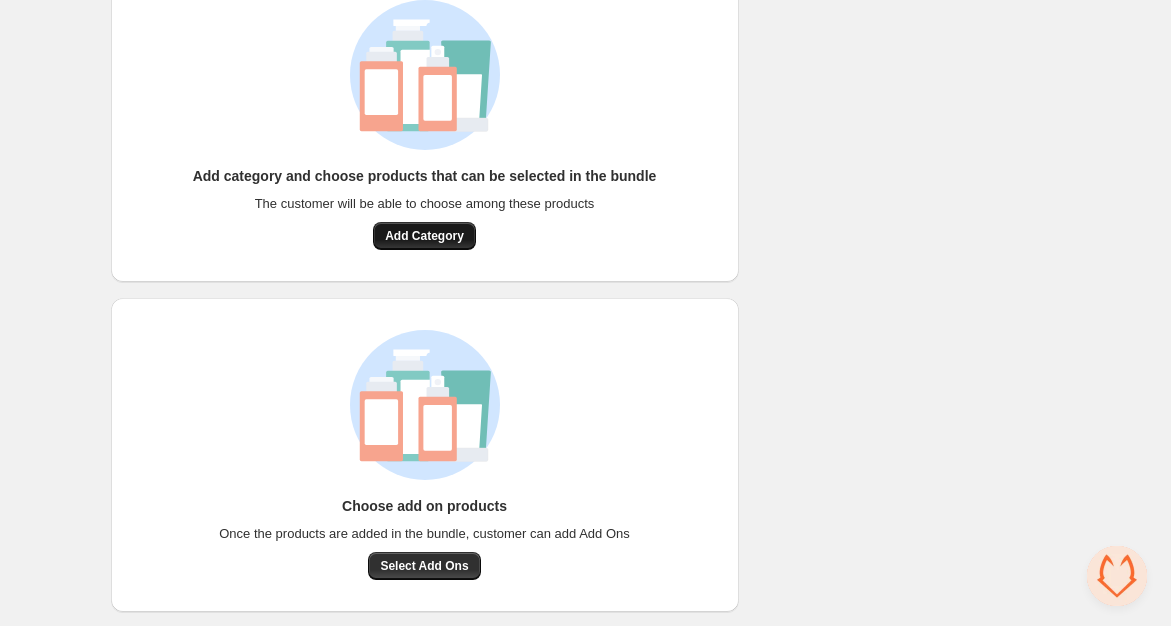 click on "Add Category" at bounding box center [424, 236] 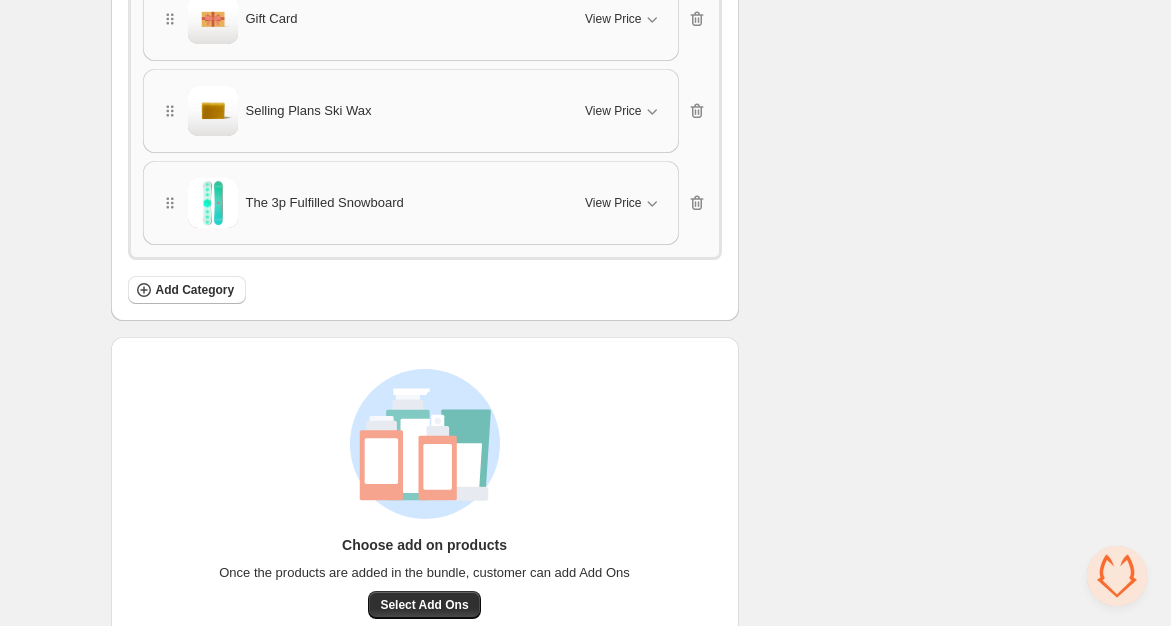 scroll, scrollTop: 942, scrollLeft: 0, axis: vertical 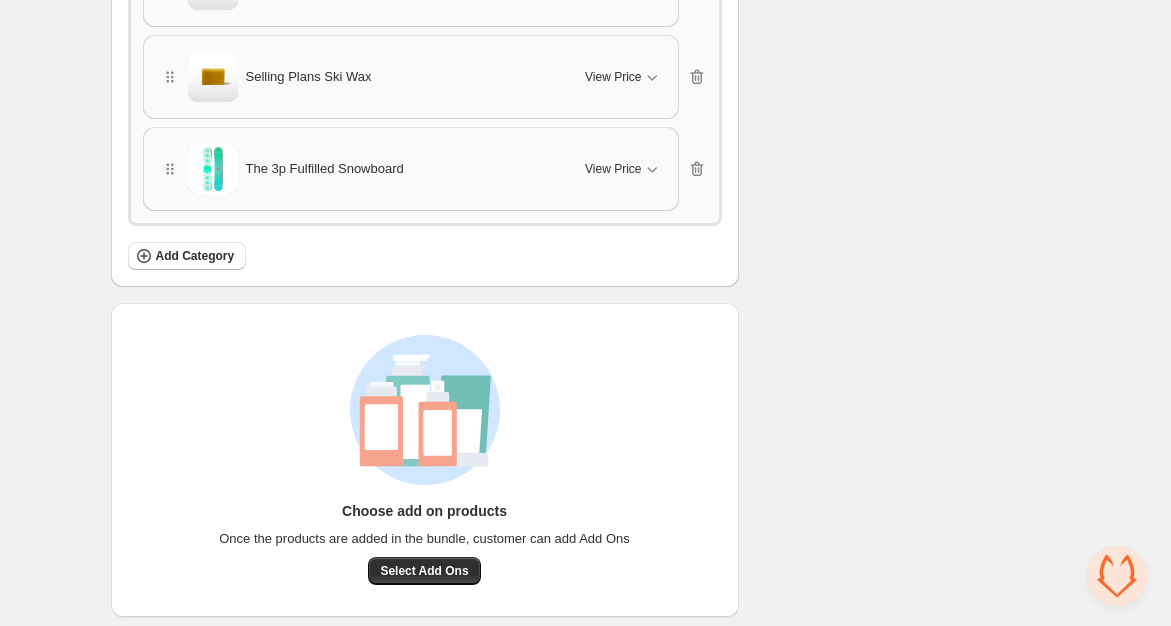click on "Products Step 1  Gift Card View Price Cancel Apply Select All Gift Card - $10 Gift Card - $25 Gift Card - $50 Gift Card - $100 Selling Plans Ski Wax View Price Cancel Apply Select All Selling Plans Ski Wax - Selling Plans Ski Wax Selling Plans Ski Wax - Special Selling Plans Ski Wax Selling Plans Ski Wax - Sample Selling Plans Ski Wax The 3p Fulfilled Snowboard View Price Cancel Apply Select All The 3p Fulfilled Snowboard - Default Title Add Category" at bounding box center (425, 58) 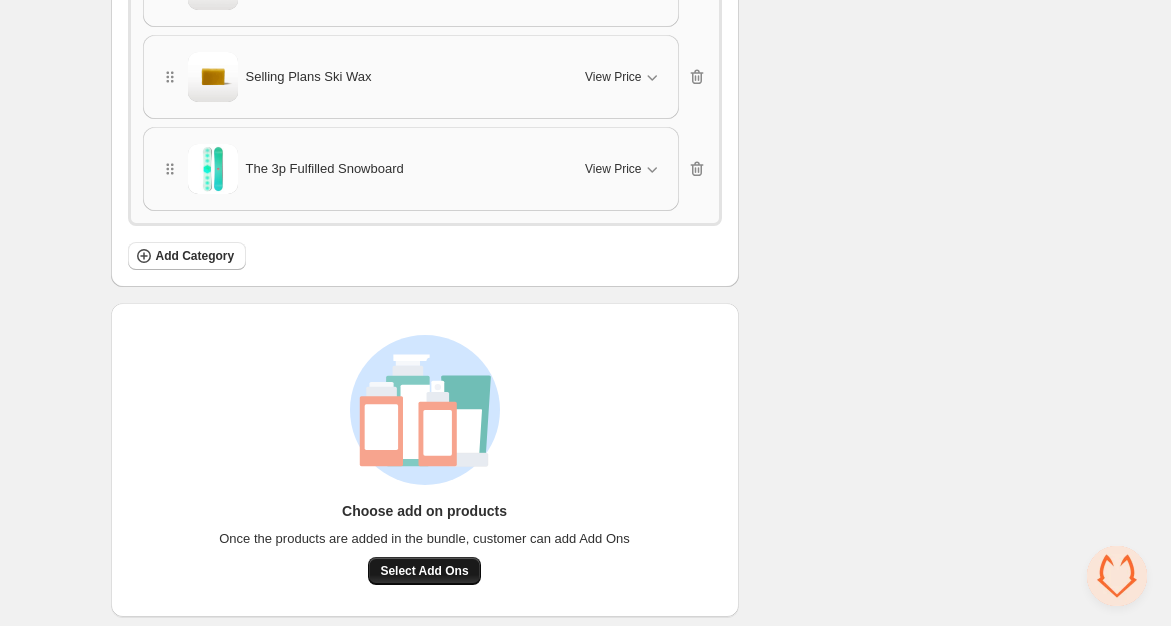 click on "Select Add Ons" at bounding box center (424, 571) 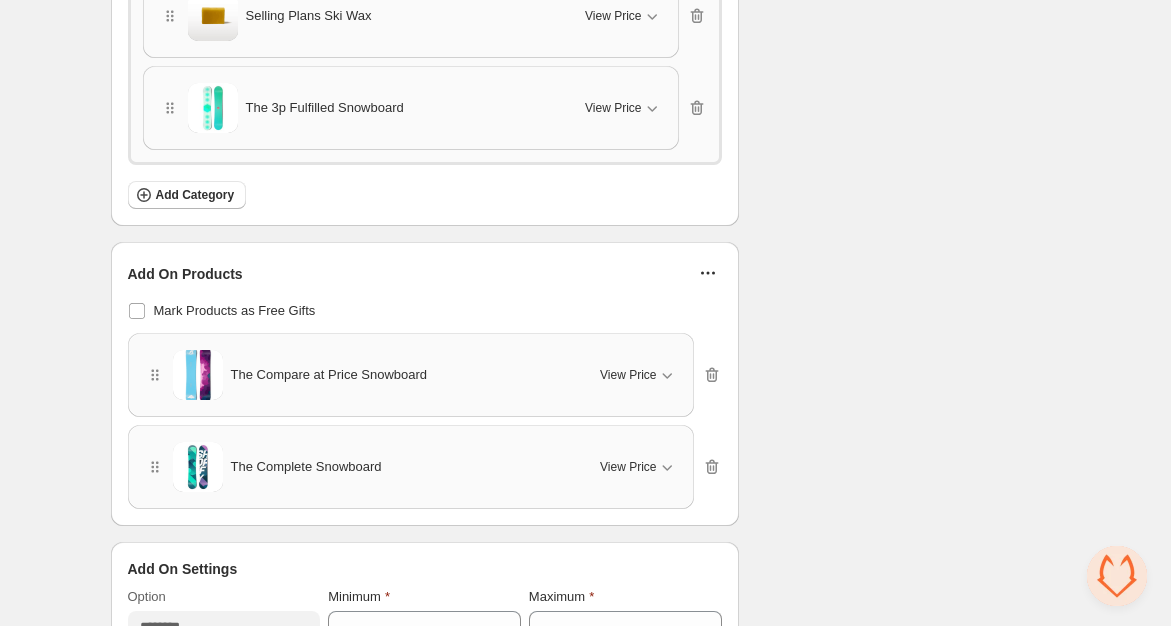 scroll, scrollTop: 1045, scrollLeft: 0, axis: vertical 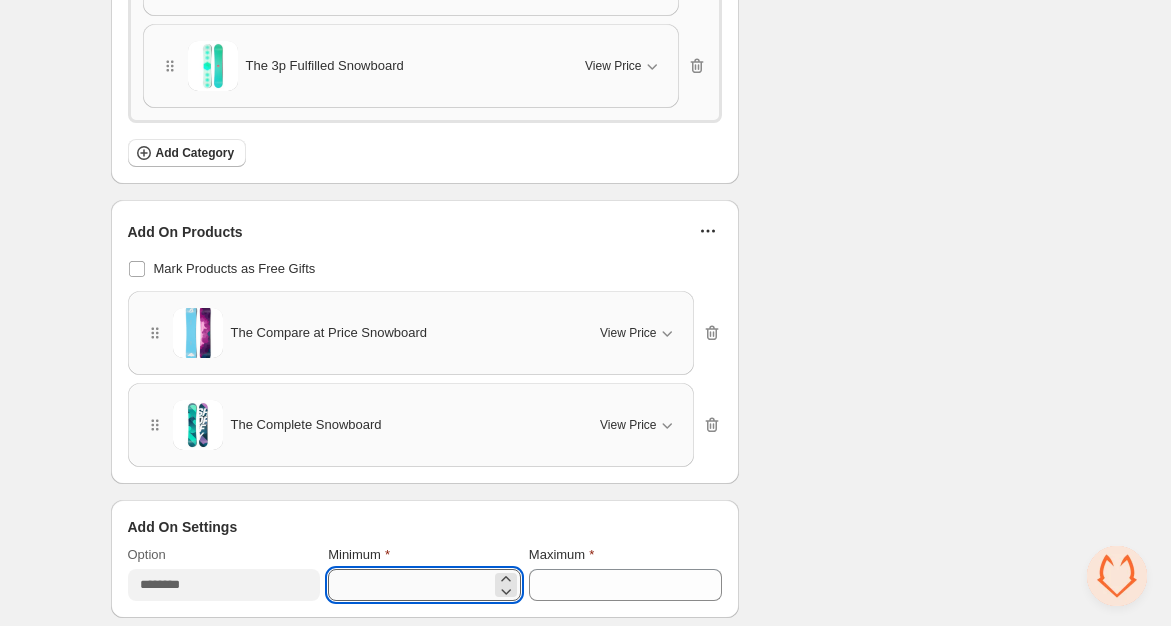 click on "*" at bounding box center [409, 585] 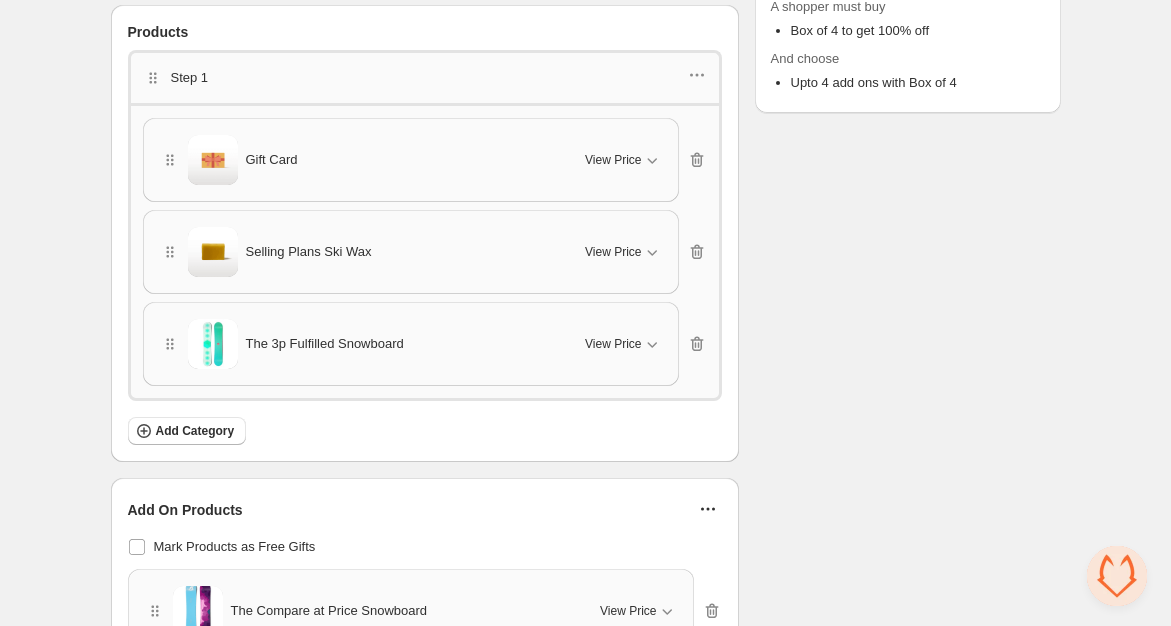 scroll, scrollTop: 1045, scrollLeft: 0, axis: vertical 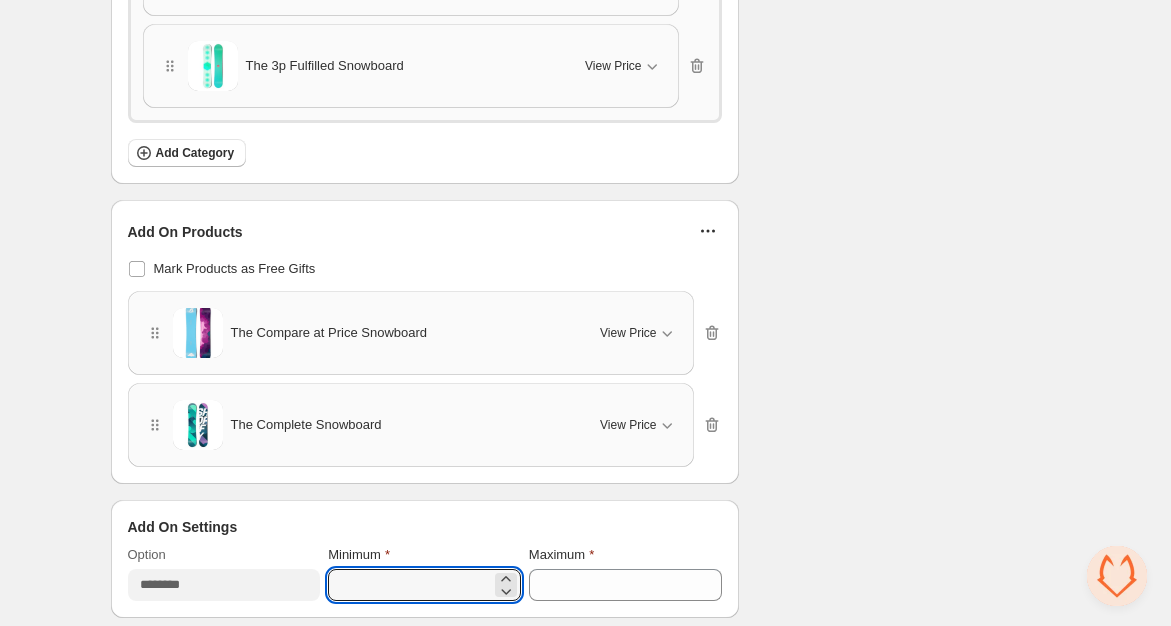 type on "*" 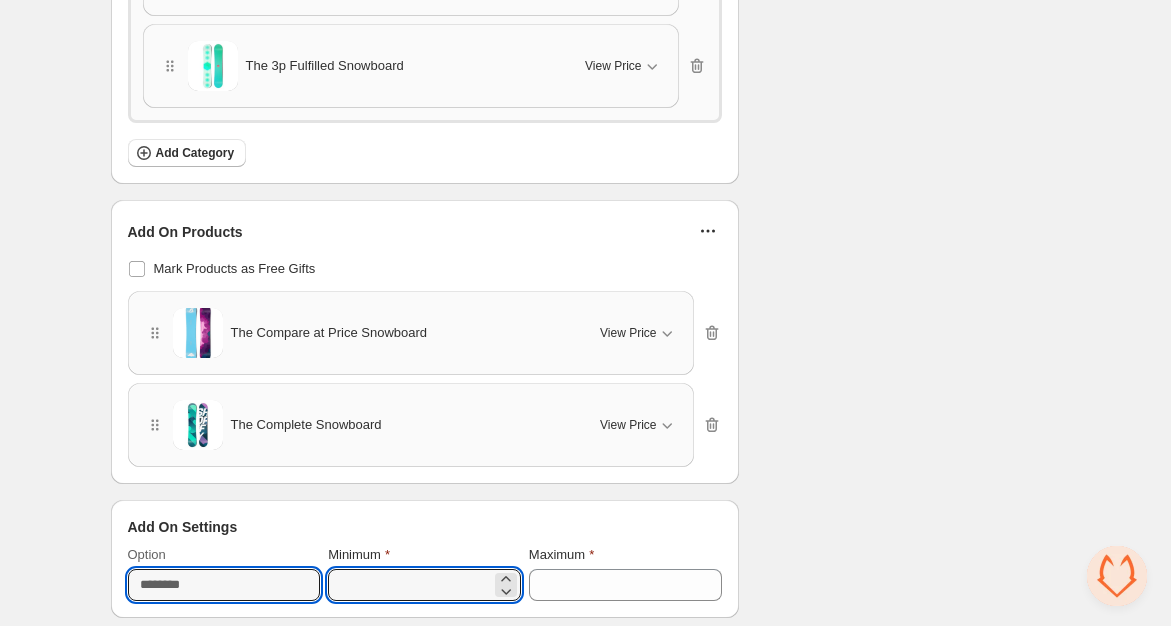 click on "********" at bounding box center (224, 585) 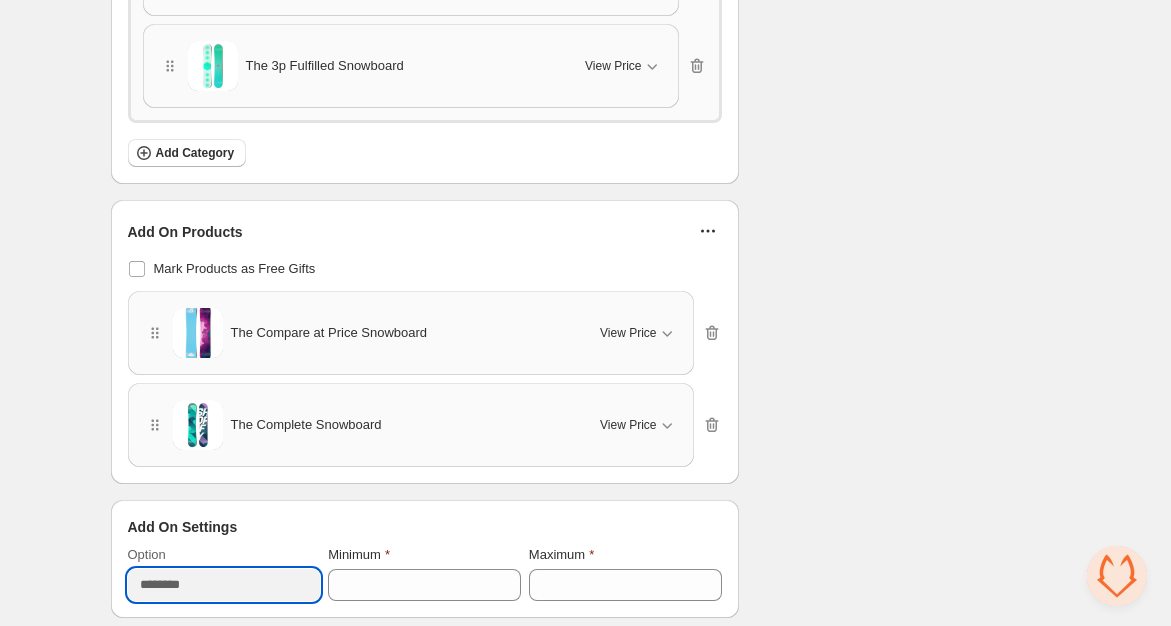 click on "********" at bounding box center [224, 585] 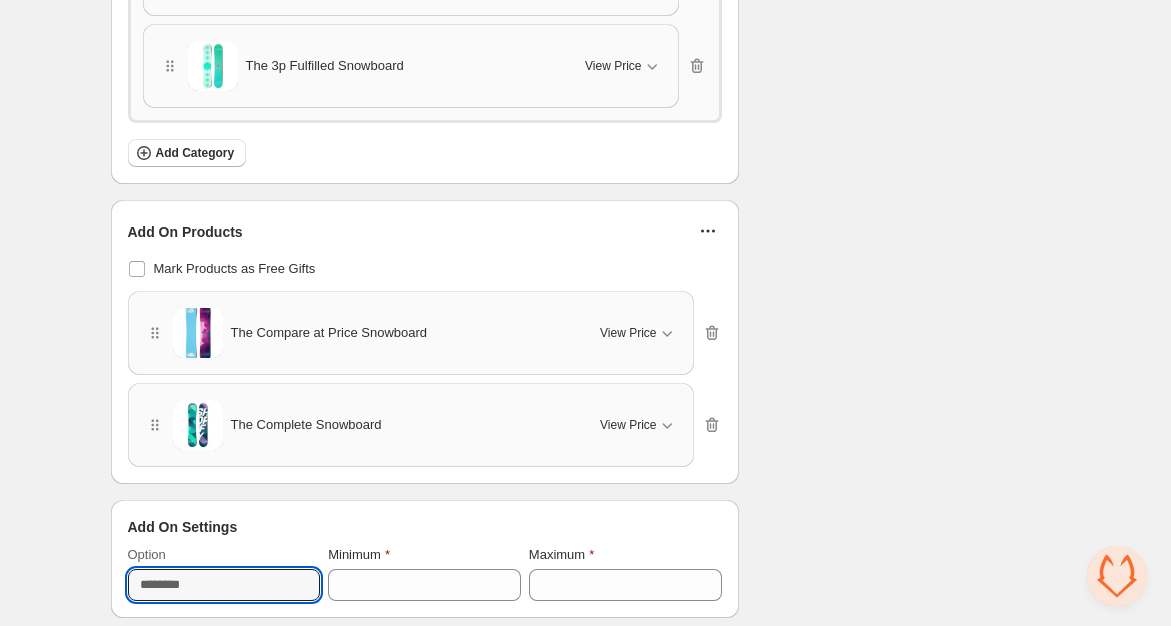 click on "********" at bounding box center [224, 585] 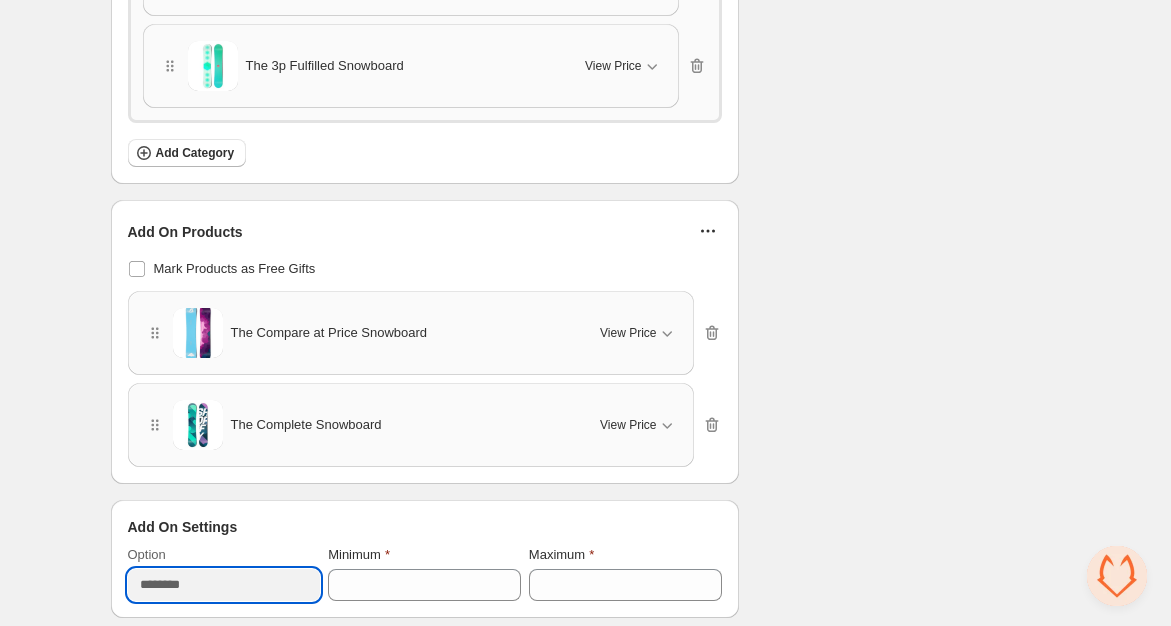 click on "********" at bounding box center (224, 585) 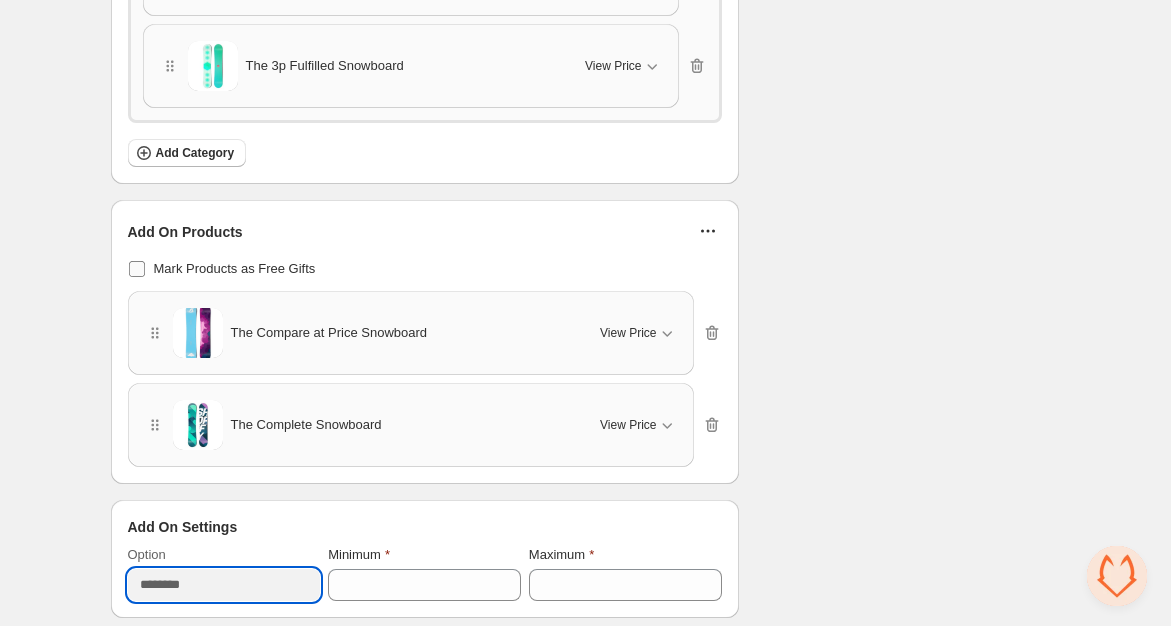 click on "Mark Products as Free Gifts" at bounding box center [425, 269] 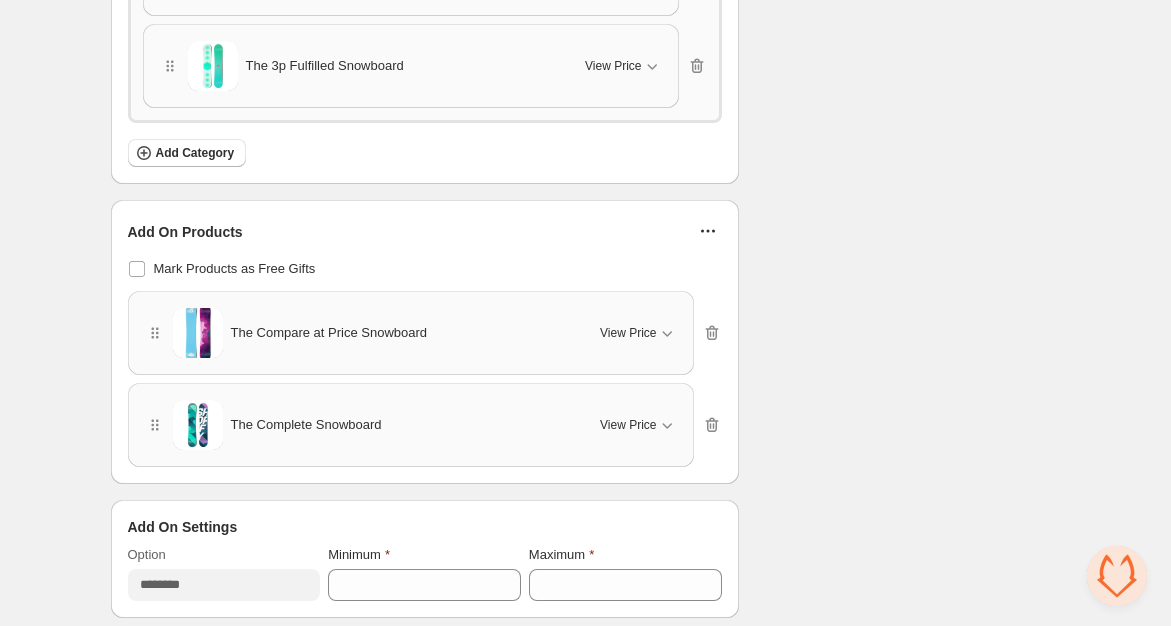 click at bounding box center [708, 231] 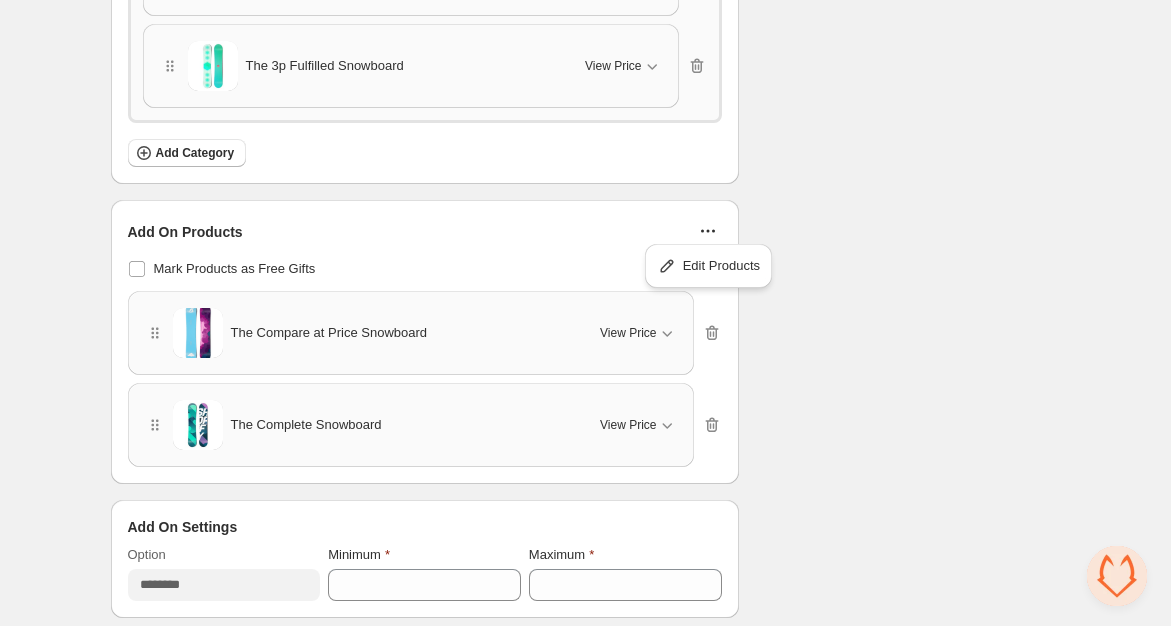 click at bounding box center (708, 231) 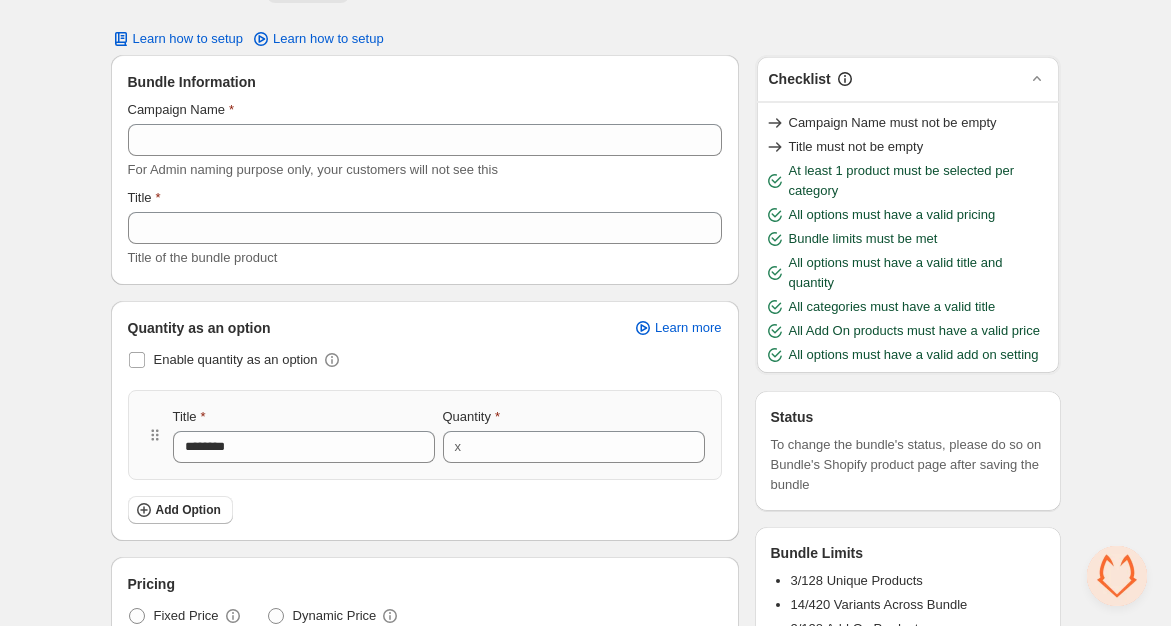 scroll, scrollTop: 0, scrollLeft: 0, axis: both 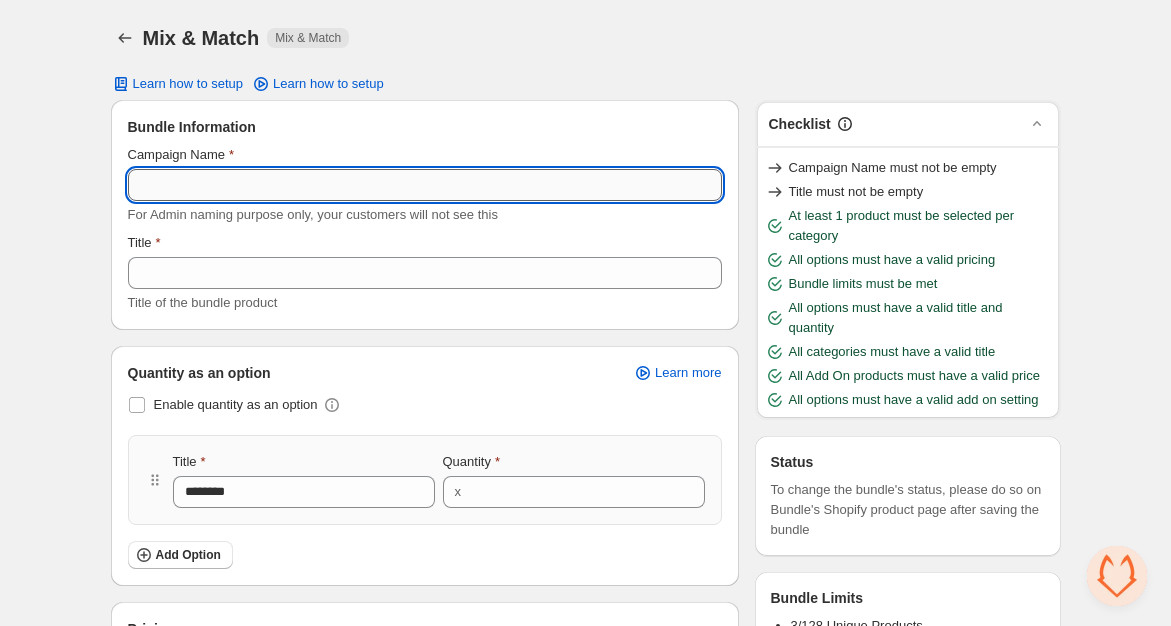 click on "Campaign Name" at bounding box center (425, 185) 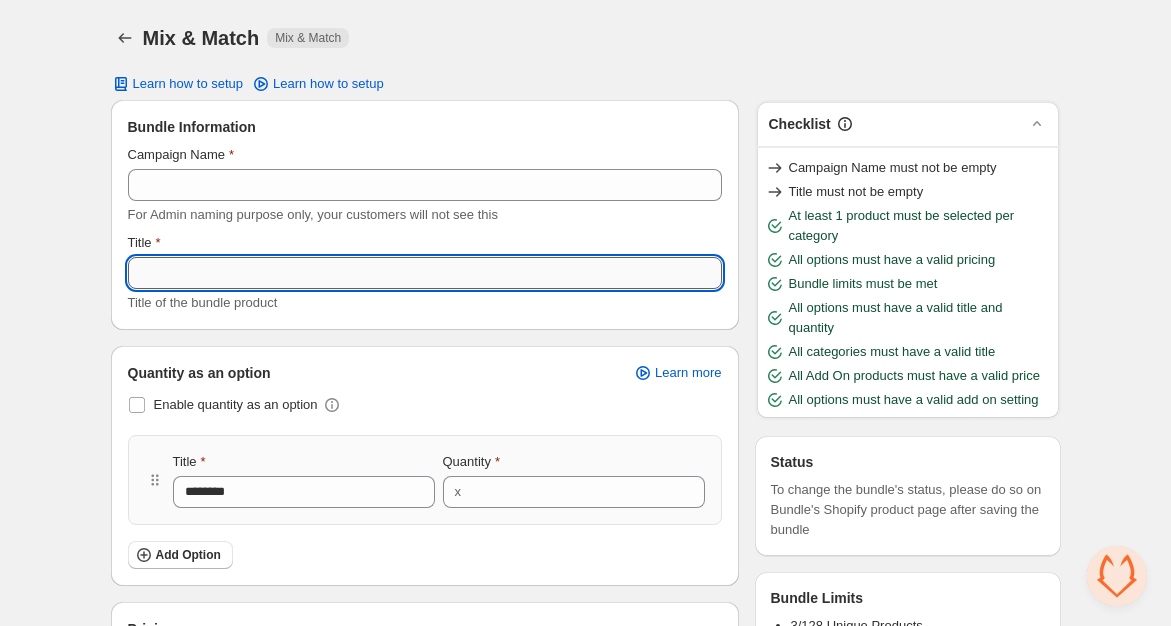 click on "Title" at bounding box center [425, 273] 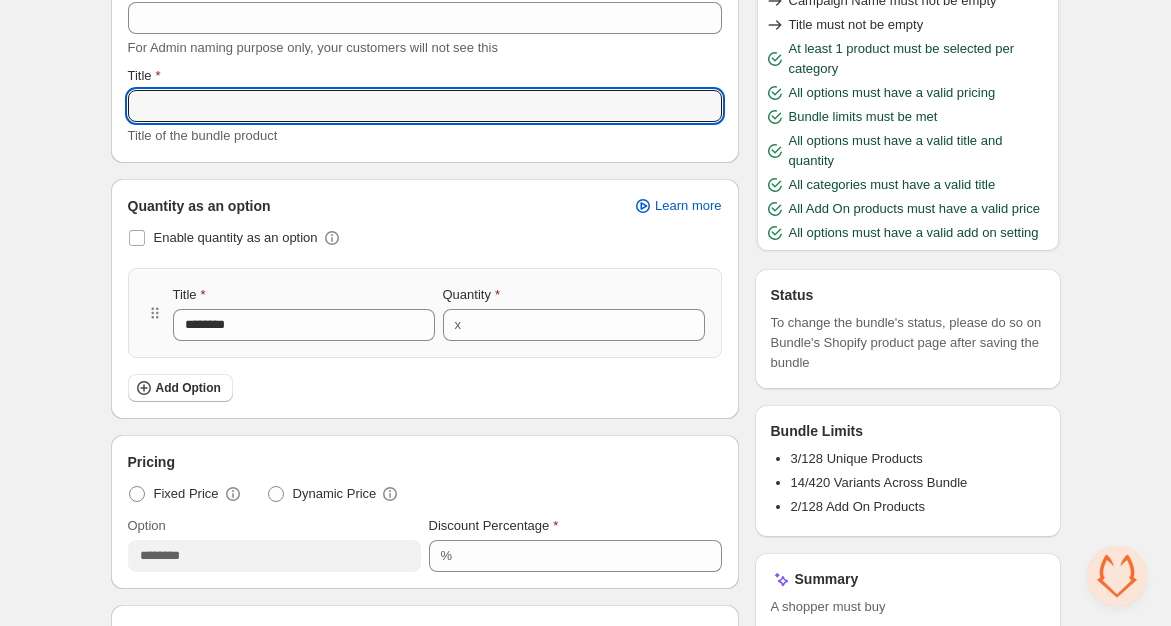 scroll, scrollTop: 156, scrollLeft: 0, axis: vertical 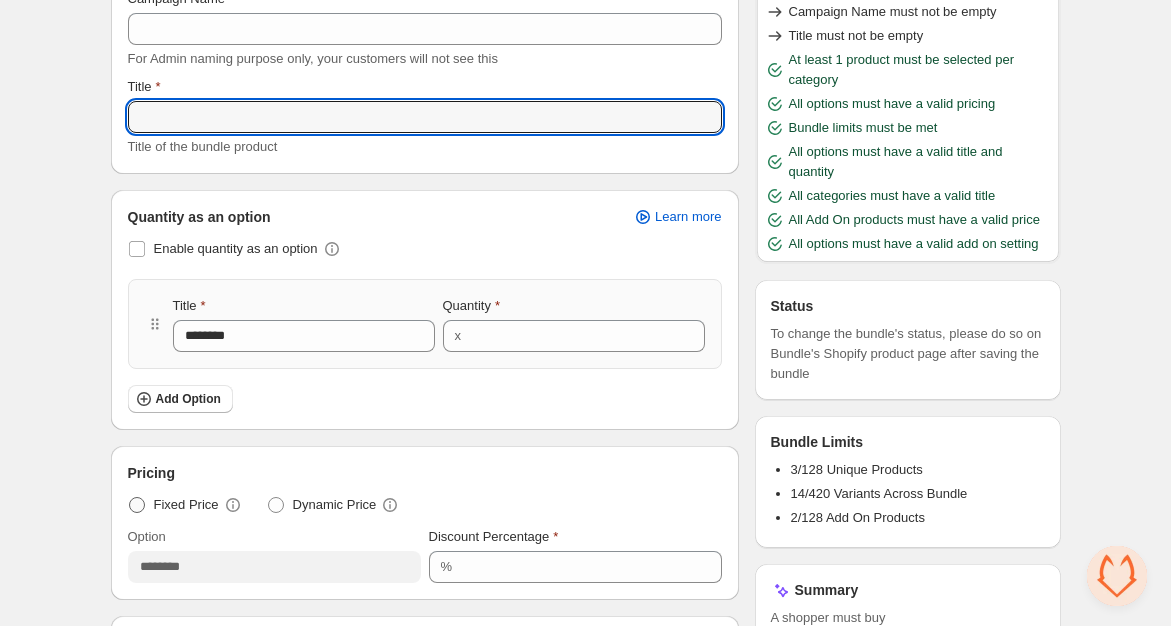 click on "Fixed Price" at bounding box center [186, 505] 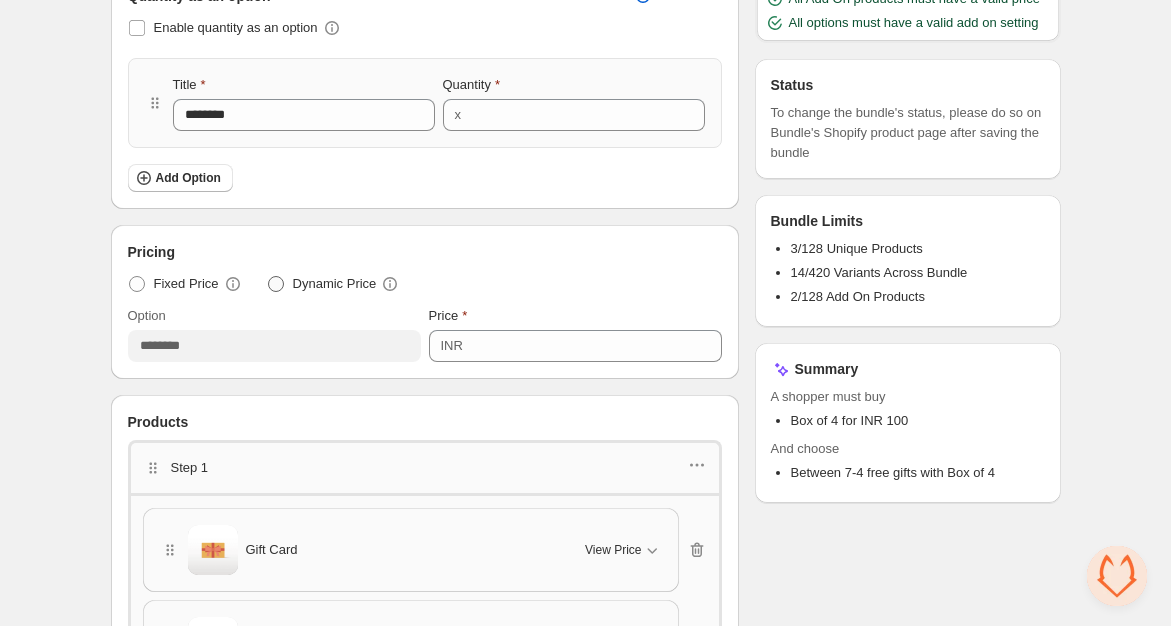 scroll, scrollTop: 378, scrollLeft: 0, axis: vertical 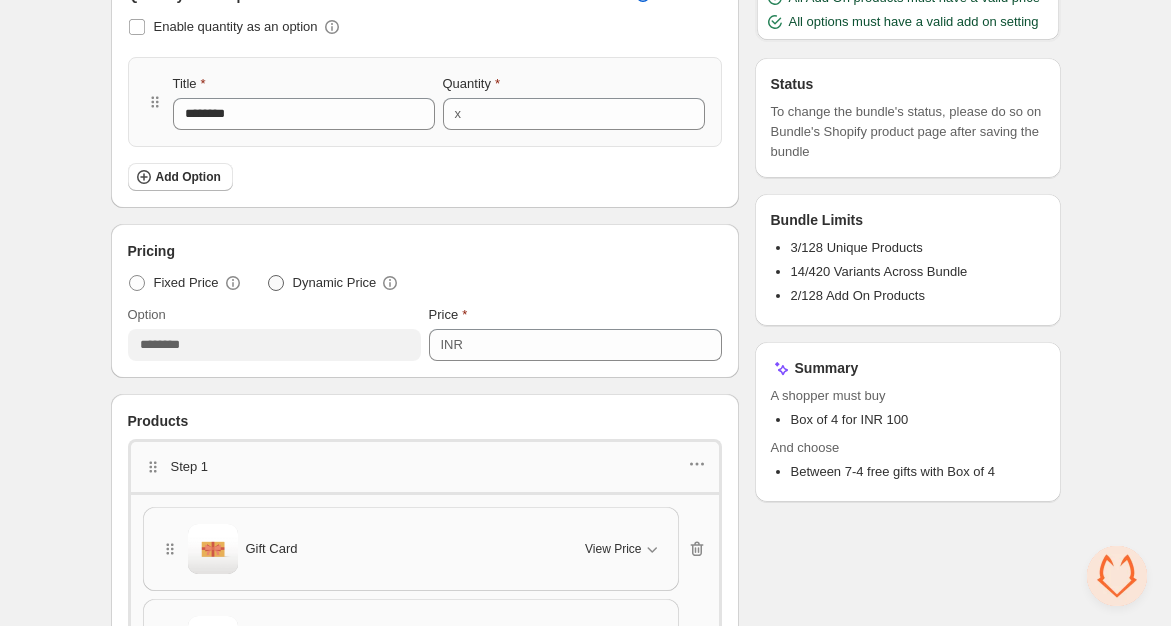 click at bounding box center [276, 283] 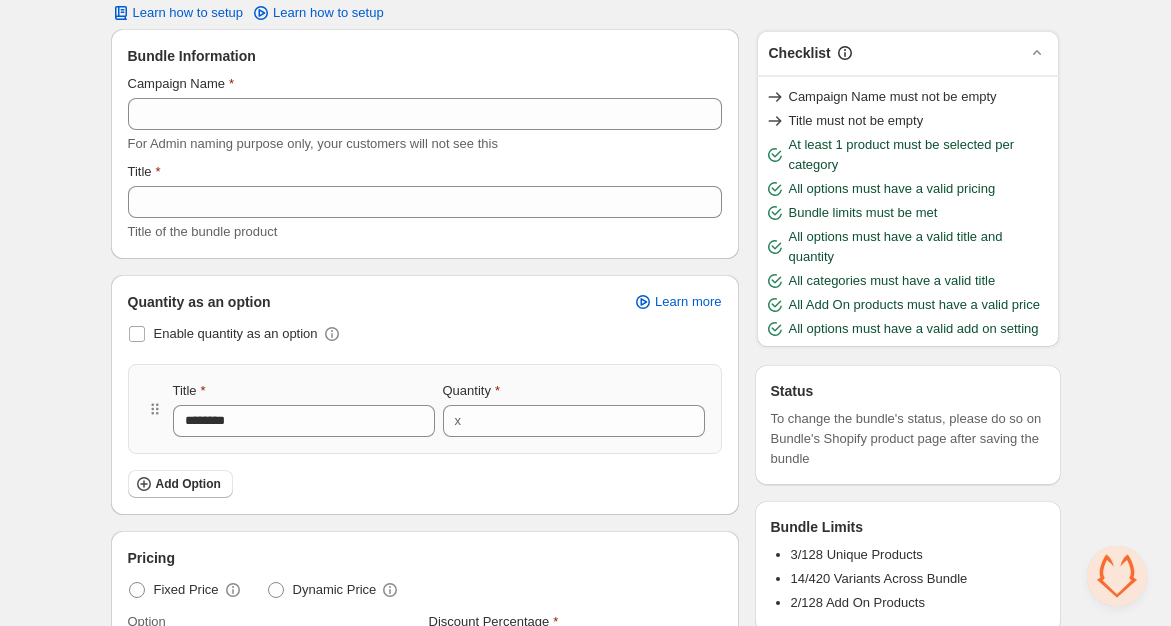 scroll, scrollTop: 45, scrollLeft: 0, axis: vertical 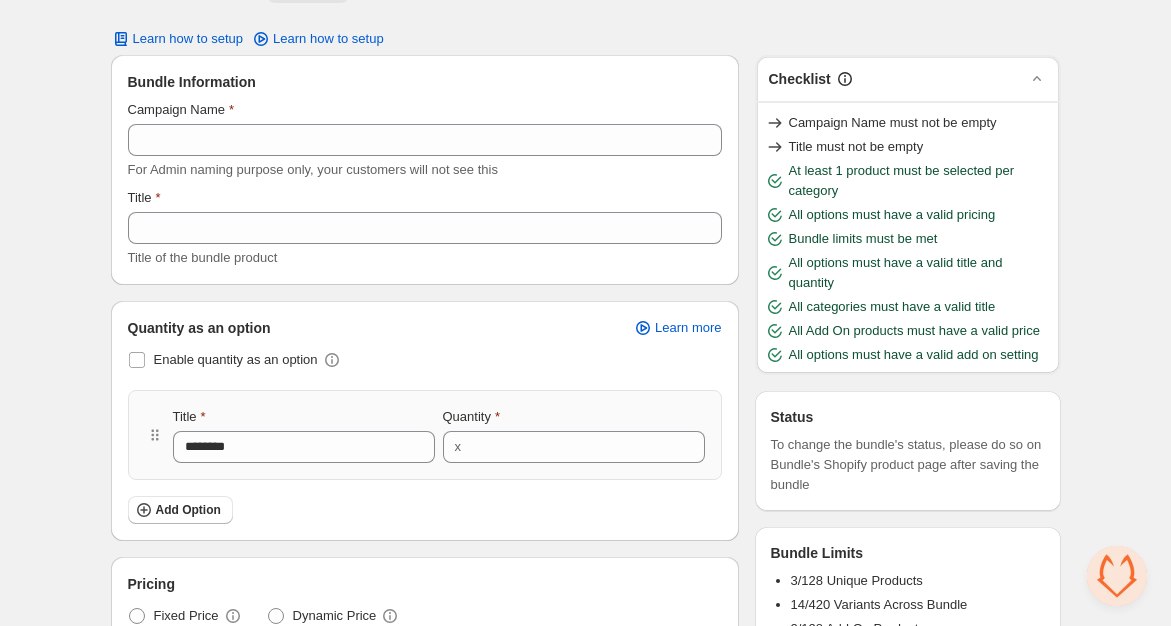 click on "Title ********" at bounding box center [304, 435] 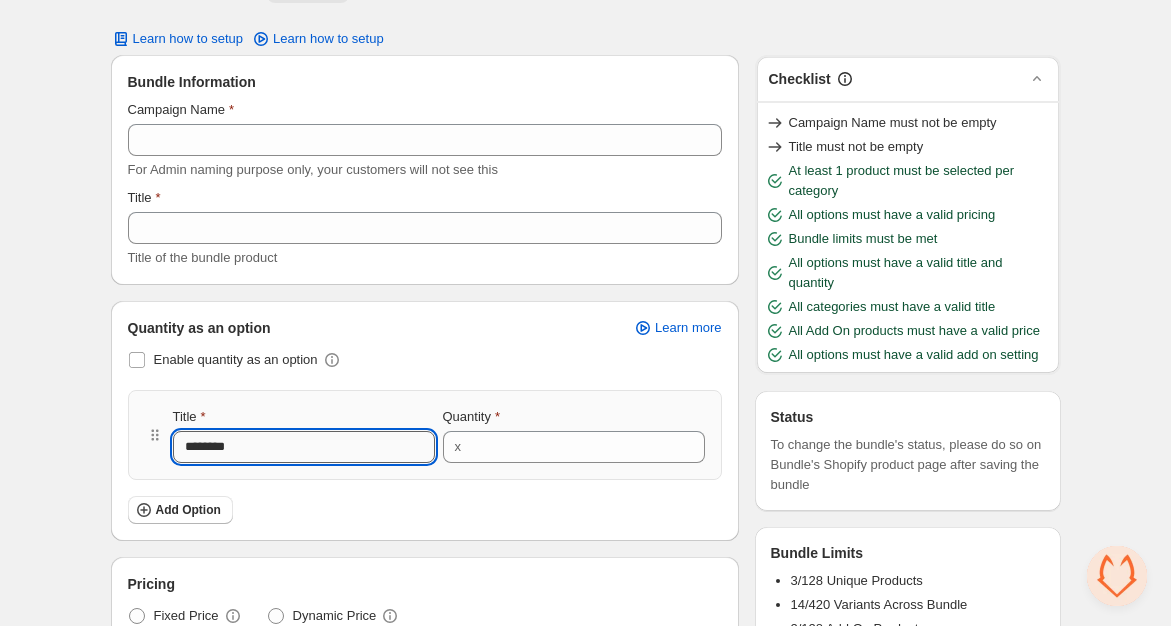 click on "********" at bounding box center [304, 447] 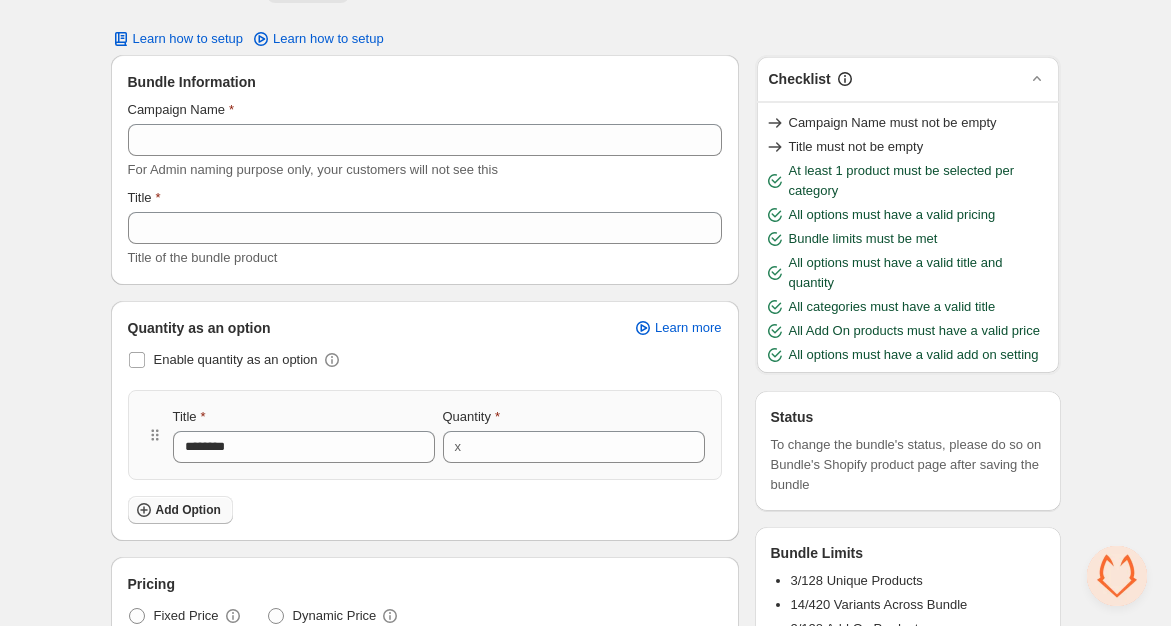 click on "Add Option" at bounding box center [180, 510] 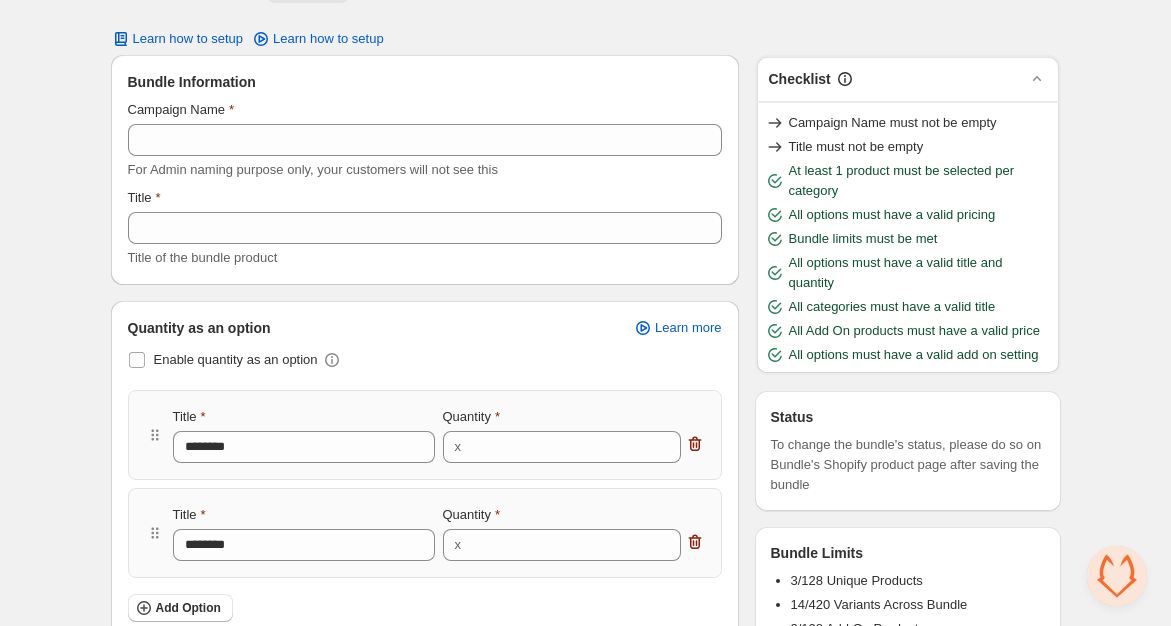 click on "Title ******** Quantity x *" at bounding box center [425, 533] 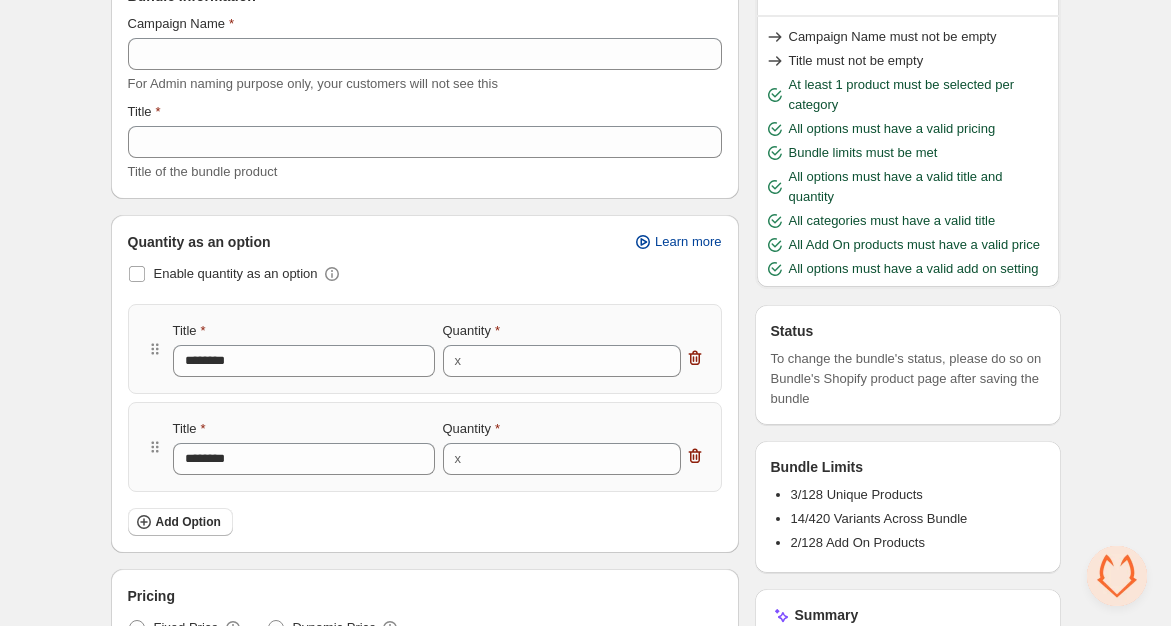 scroll, scrollTop: 0, scrollLeft: 0, axis: both 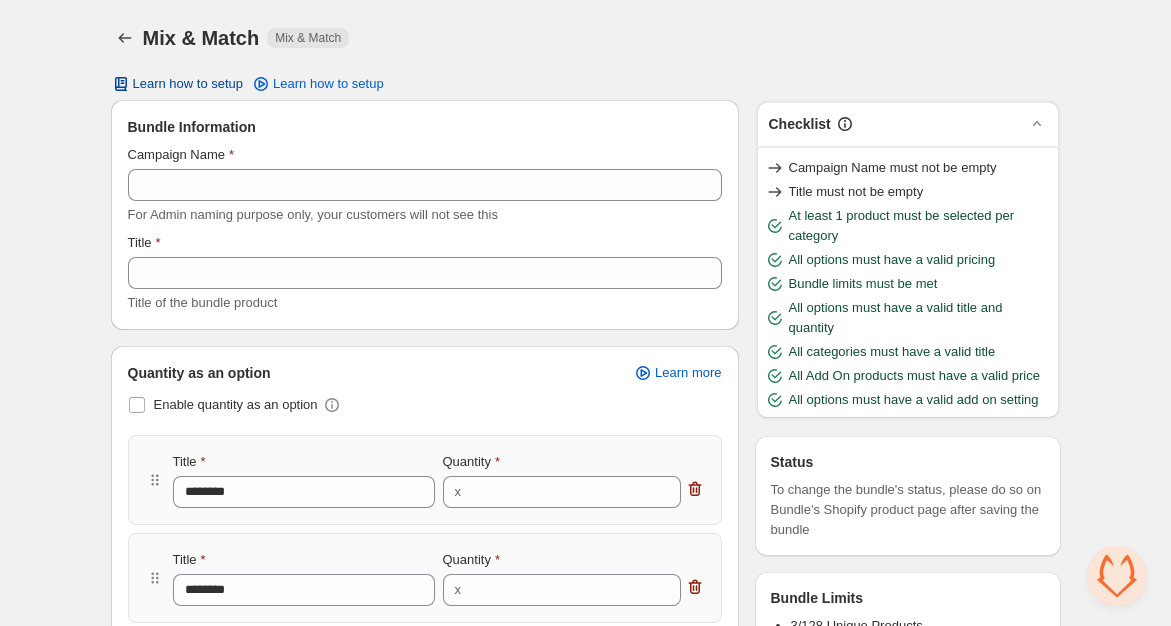 click on "Learn how to setup" at bounding box center [177, 84] 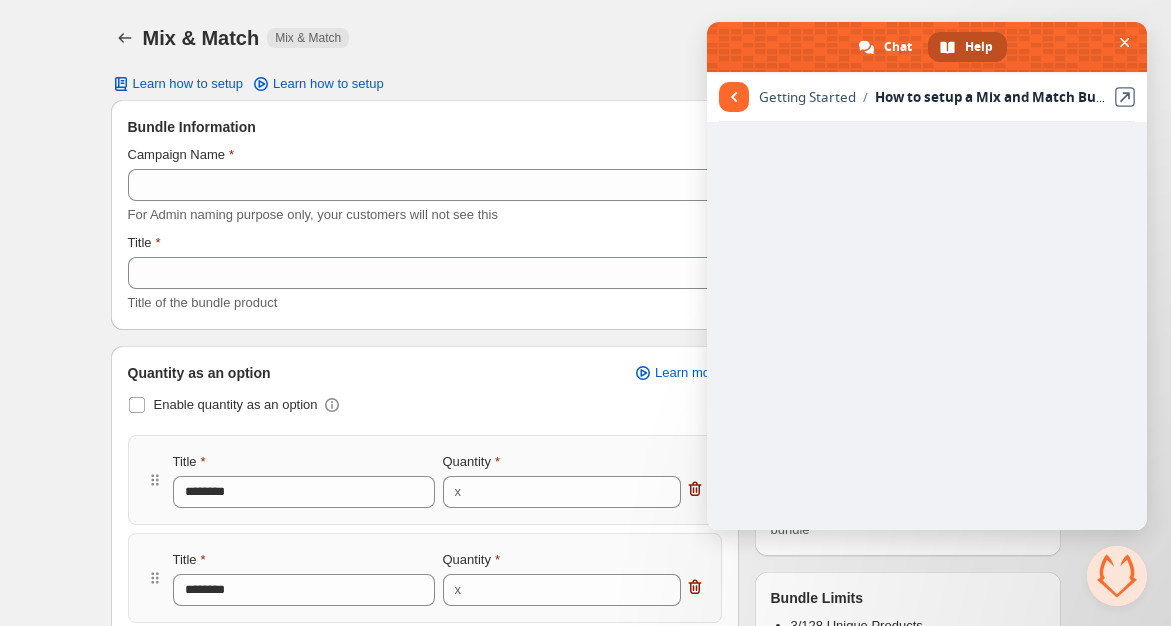 scroll, scrollTop: 777, scrollLeft: 0, axis: vertical 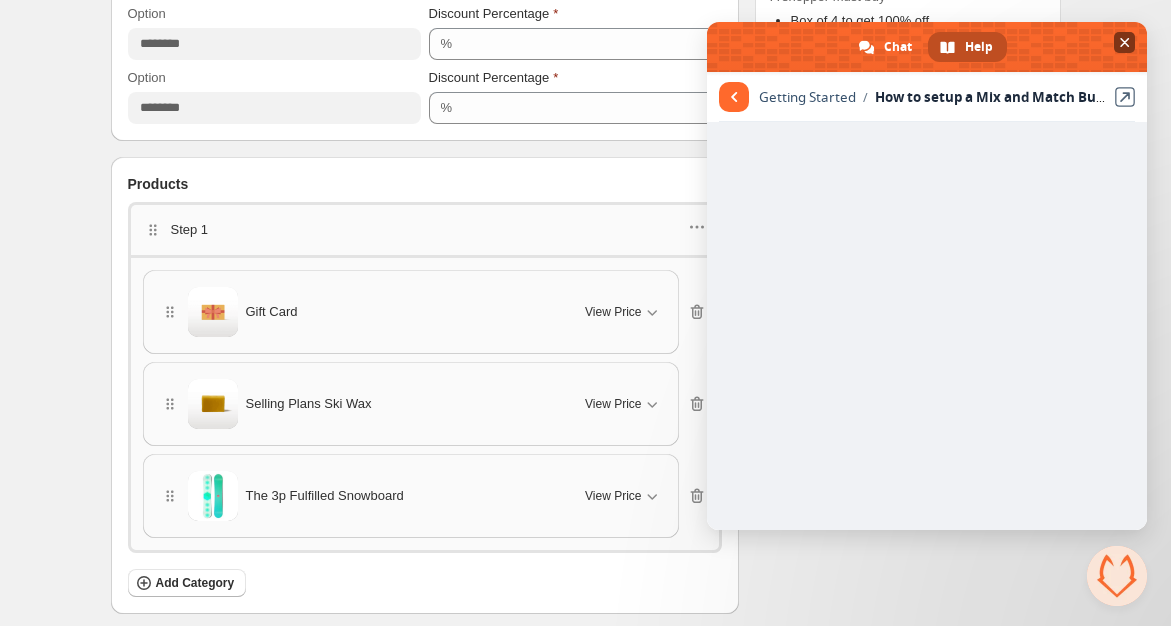 click at bounding box center [927, 47] 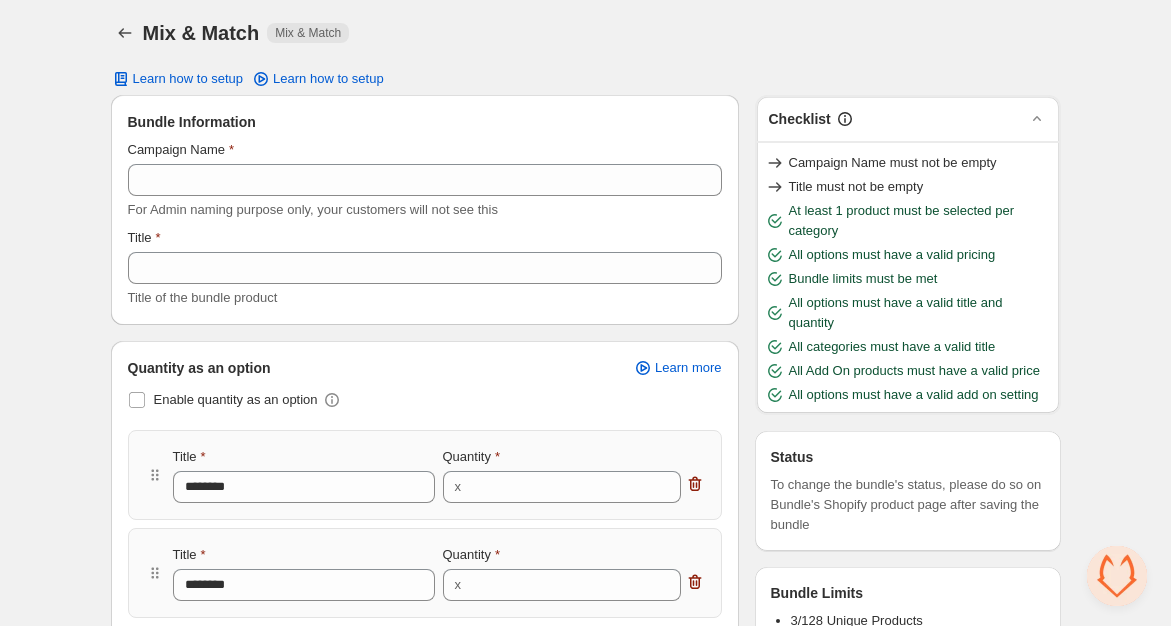 scroll, scrollTop: 0, scrollLeft: 0, axis: both 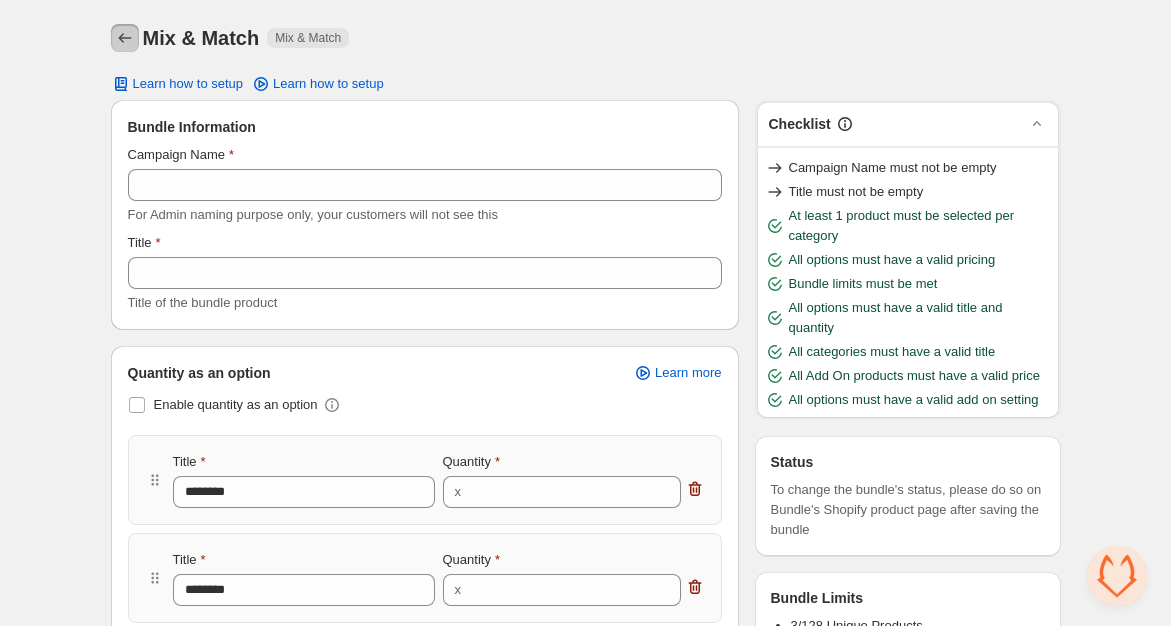 click 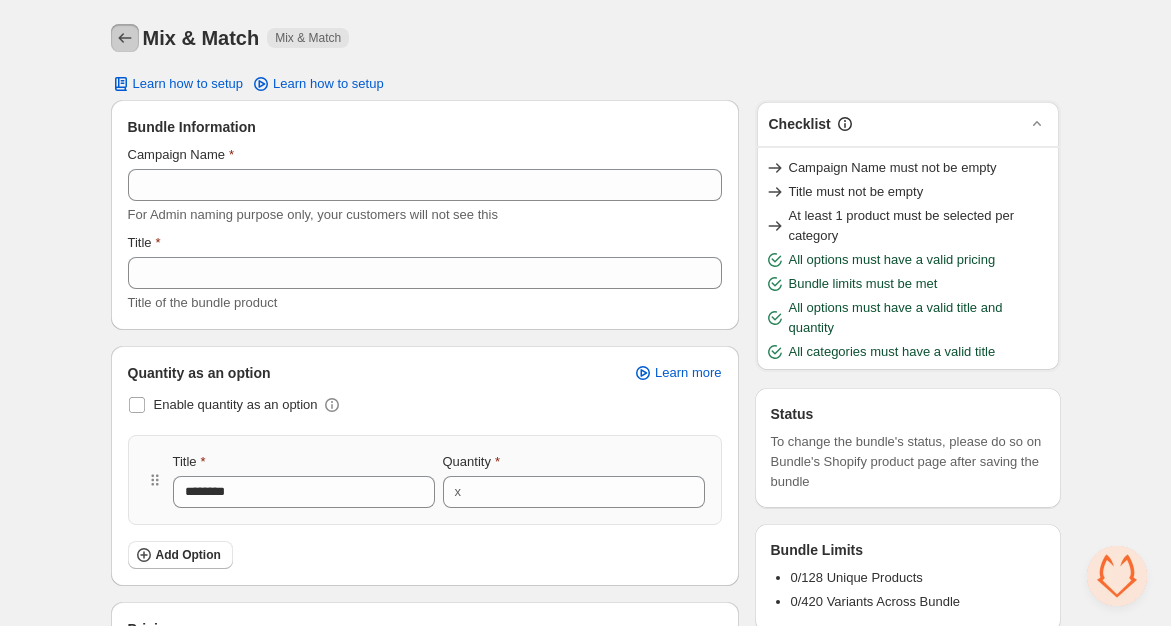 click 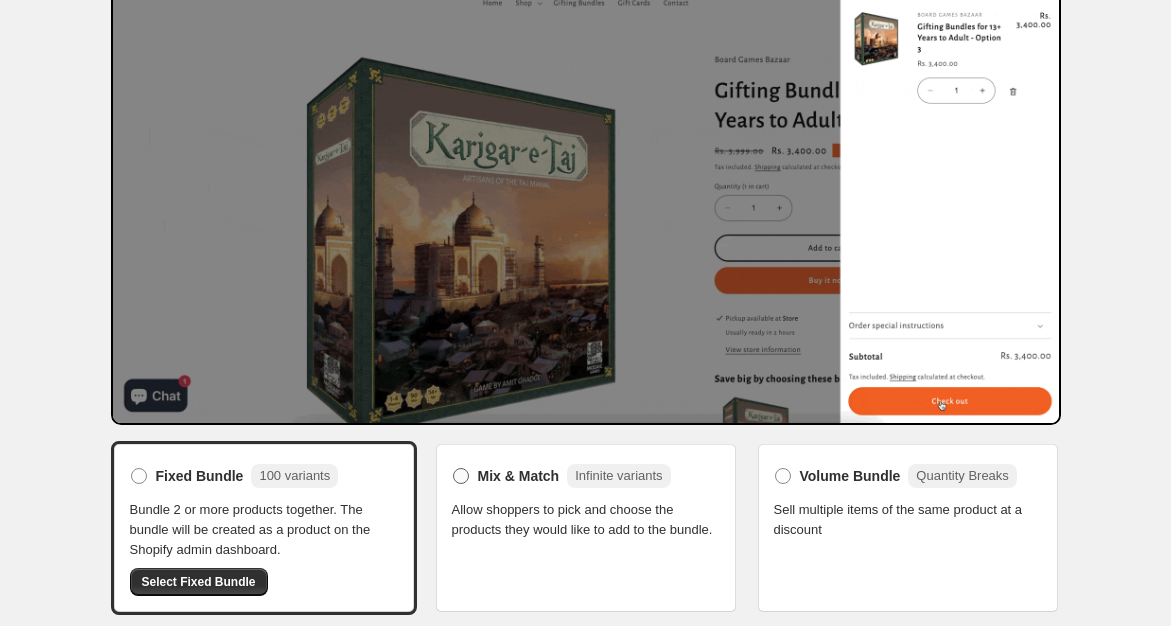 click on "Mix & Match" at bounding box center [519, 476] 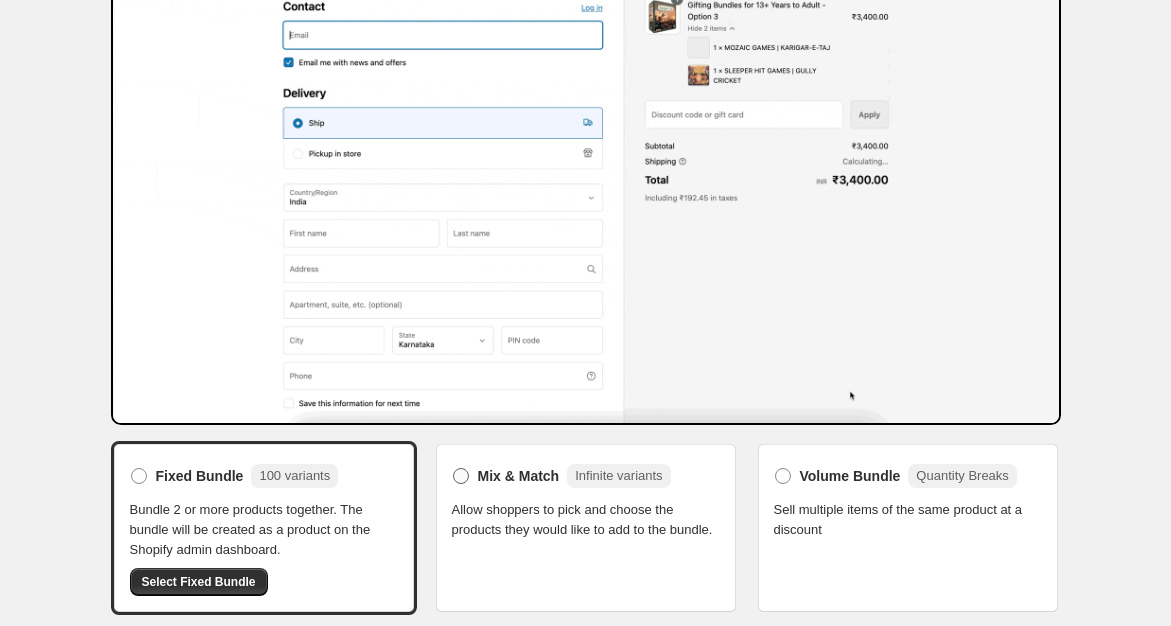 scroll, scrollTop: 116, scrollLeft: 0, axis: vertical 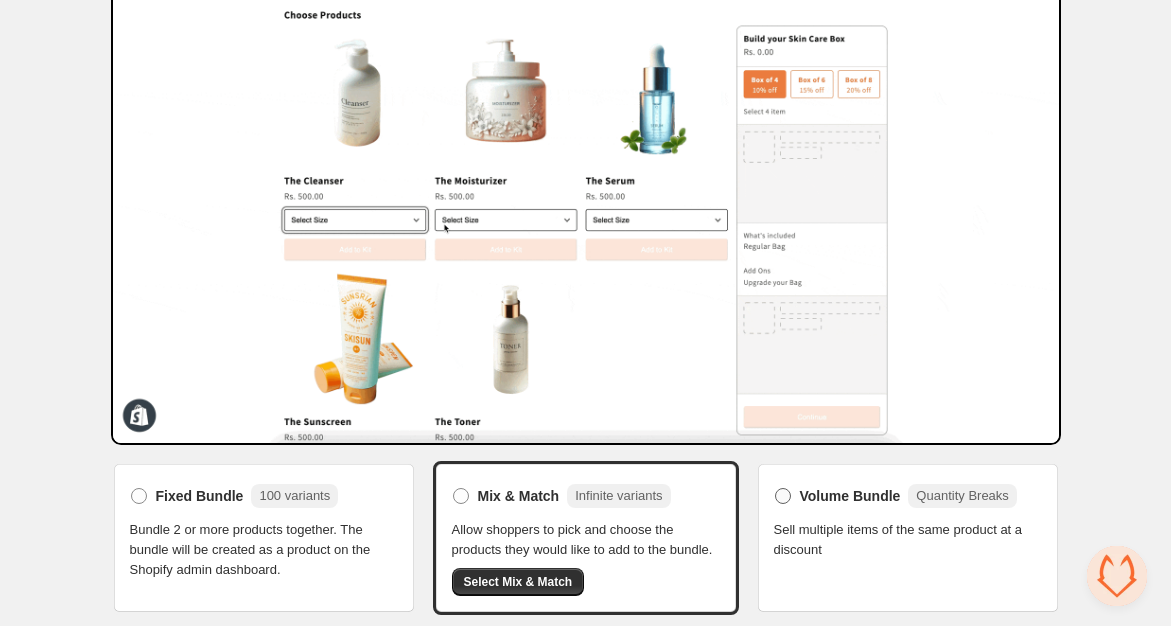 click on "Volume Bundle" at bounding box center [850, 496] 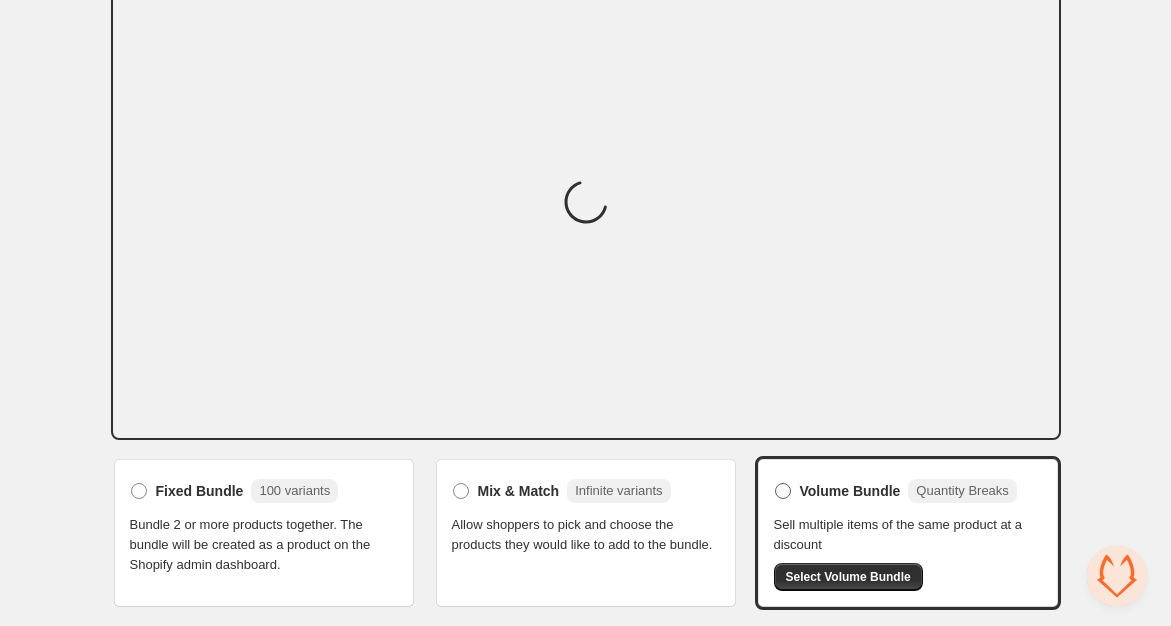scroll, scrollTop: 101, scrollLeft: 0, axis: vertical 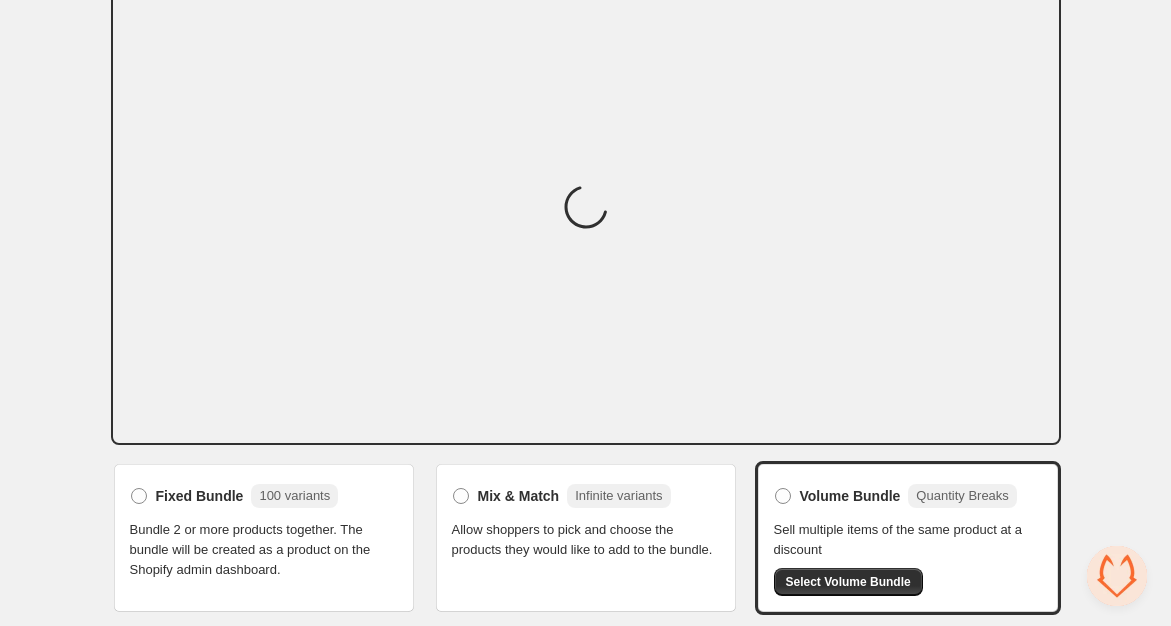 click on "Mix & Match Infinite variants Allow shoppers to pick and choose the products they would like to add to the bundle." at bounding box center (586, 520) 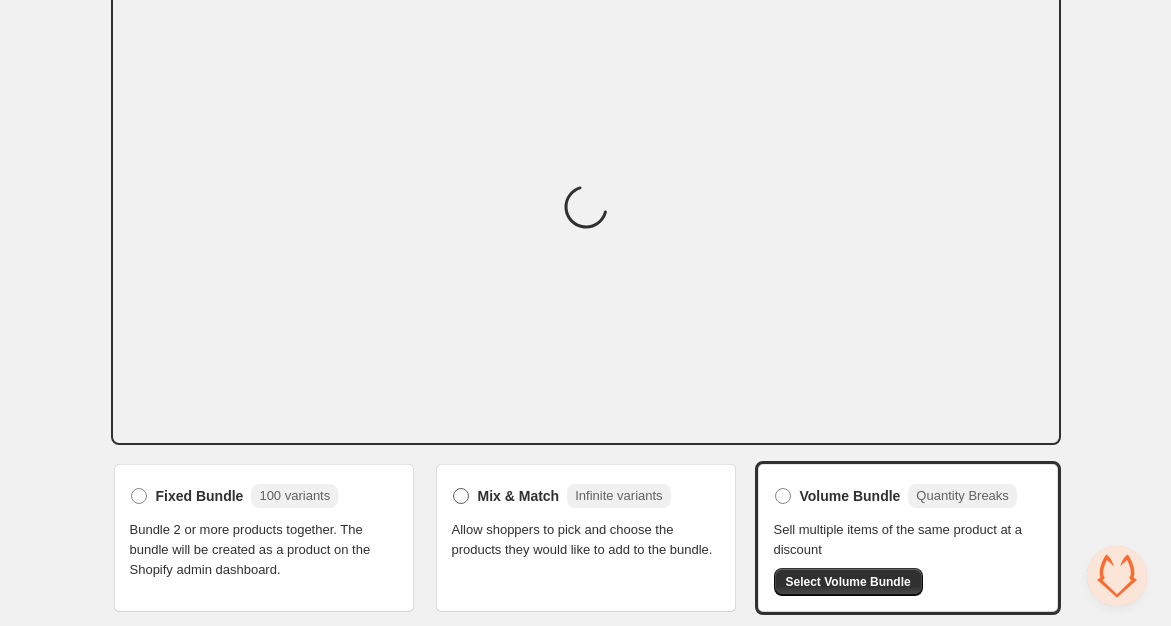 click on "Mix & Match Infinite variants" at bounding box center (561, 496) 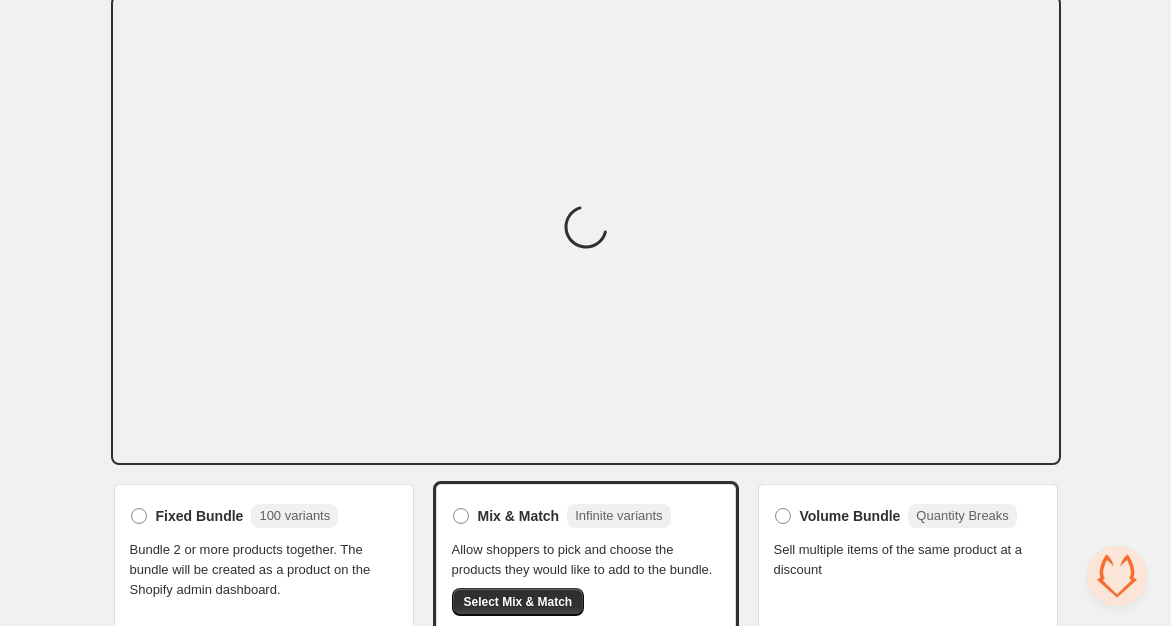 scroll, scrollTop: 101, scrollLeft: 0, axis: vertical 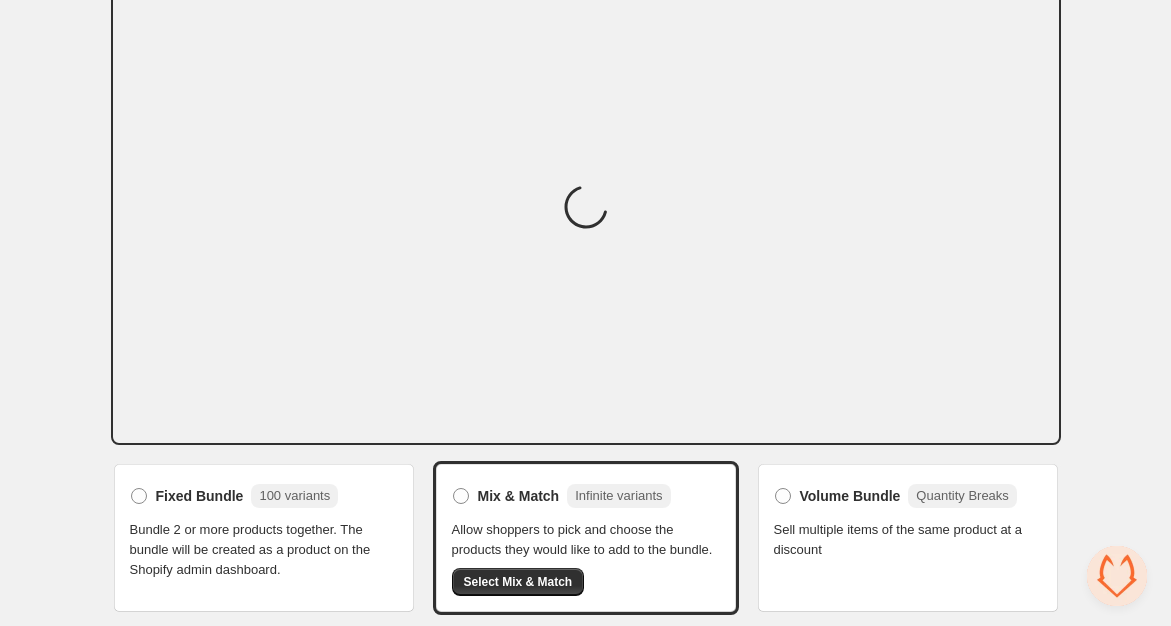 click on "Bundle 2 or more products together. The bundle will be created as a product on the Shopify admin dashboard." at bounding box center [264, 550] 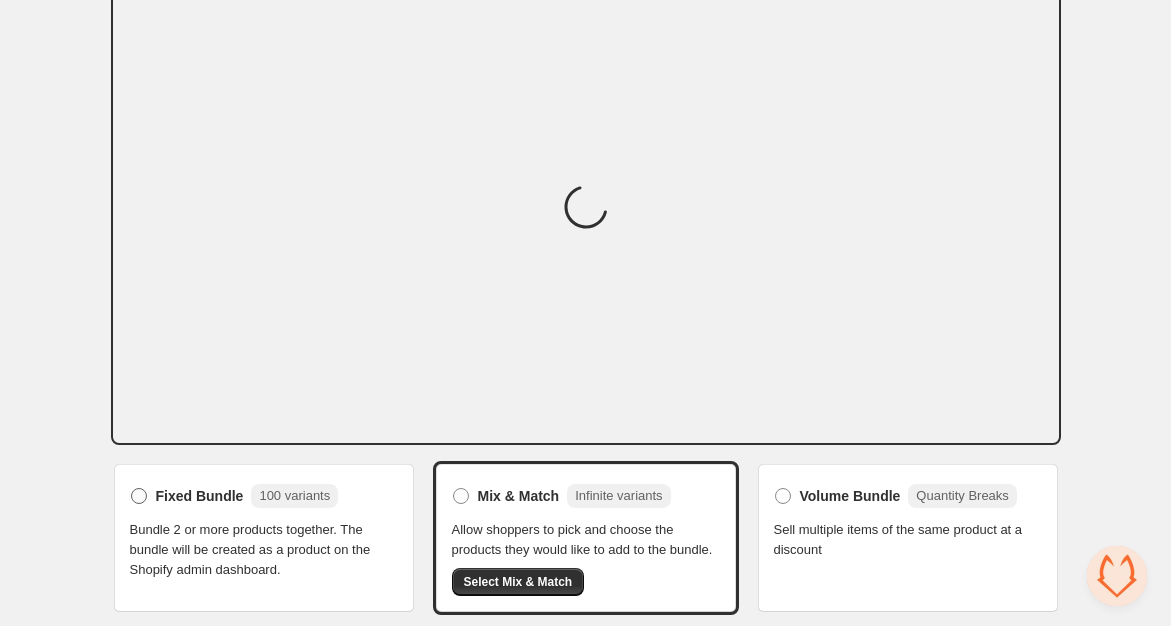 click on "Fixed Bundle" at bounding box center [200, 496] 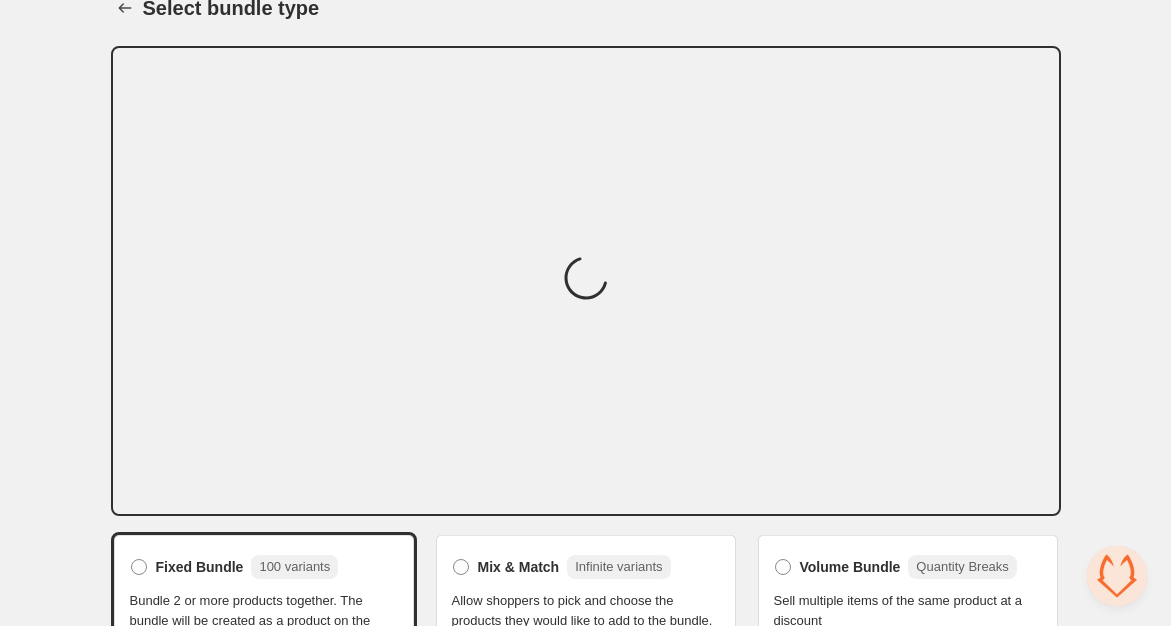 scroll, scrollTop: 0, scrollLeft: 0, axis: both 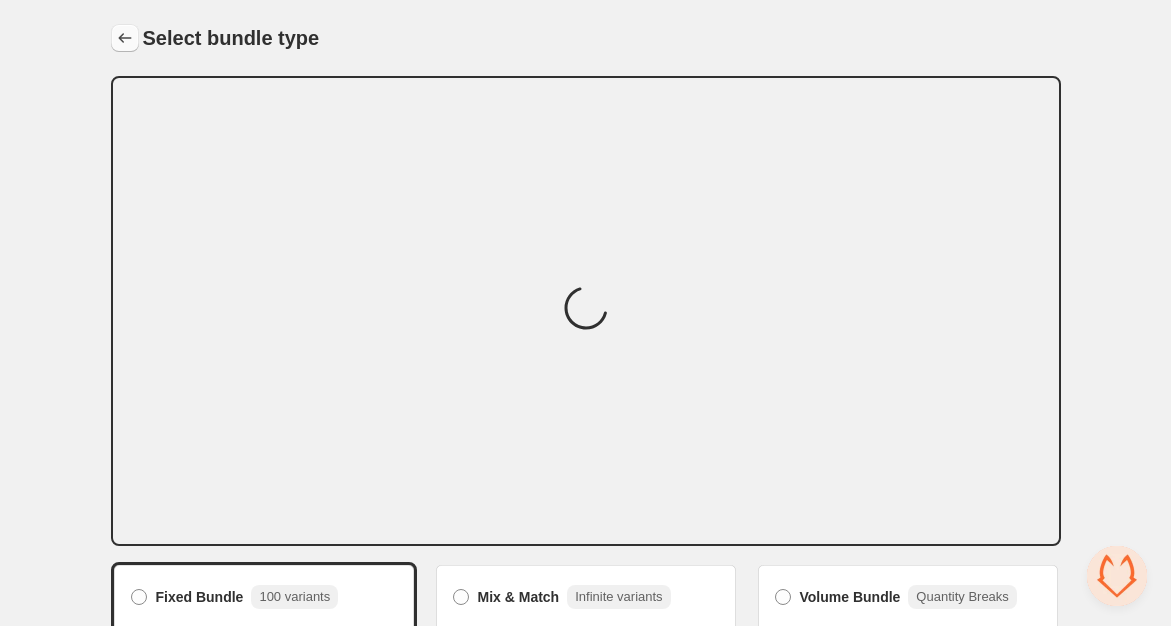 click 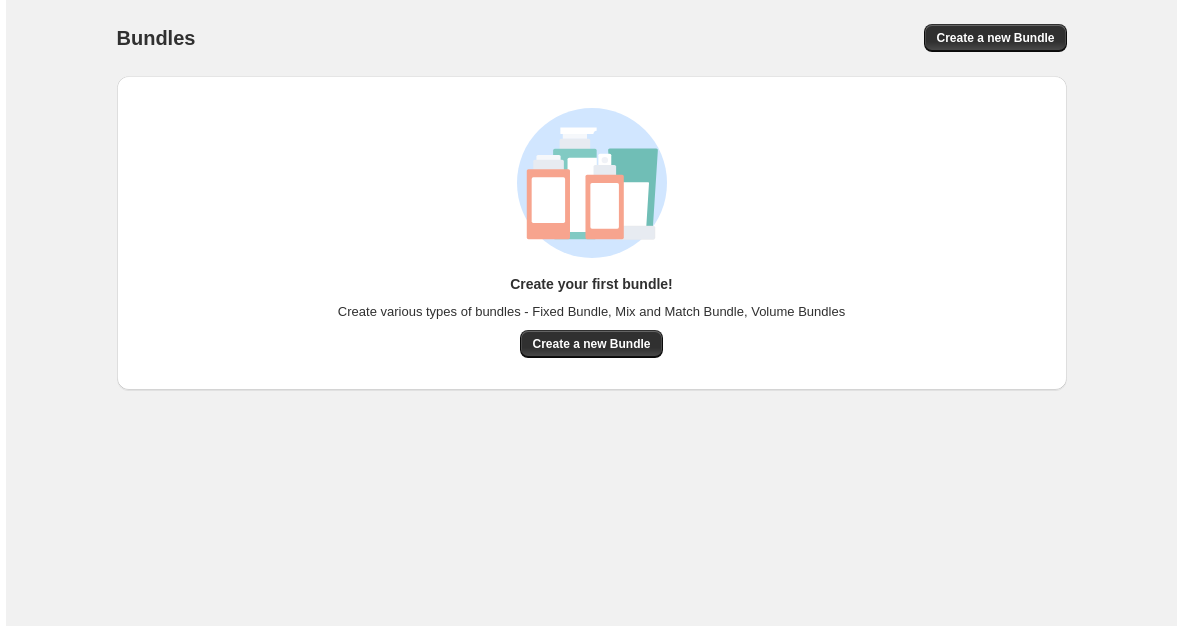 scroll, scrollTop: 0, scrollLeft: 0, axis: both 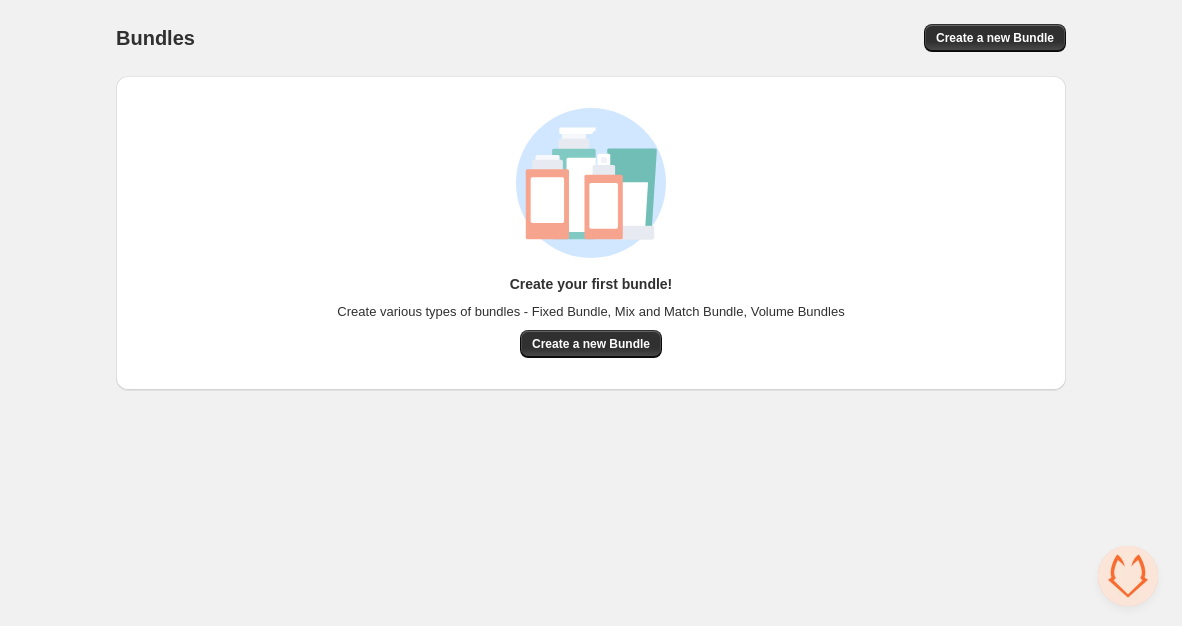 click on "Bundles. This page is ready Bundles Create a new Bundle" at bounding box center (591, 38) 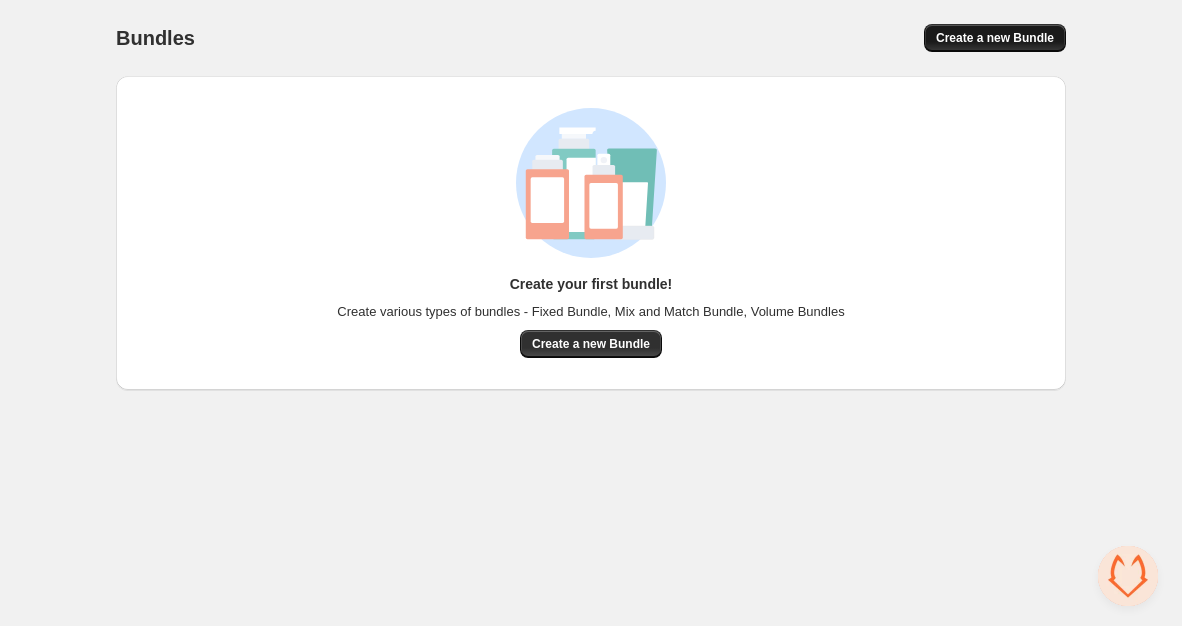 click on "Create a new Bundle" at bounding box center (995, 38) 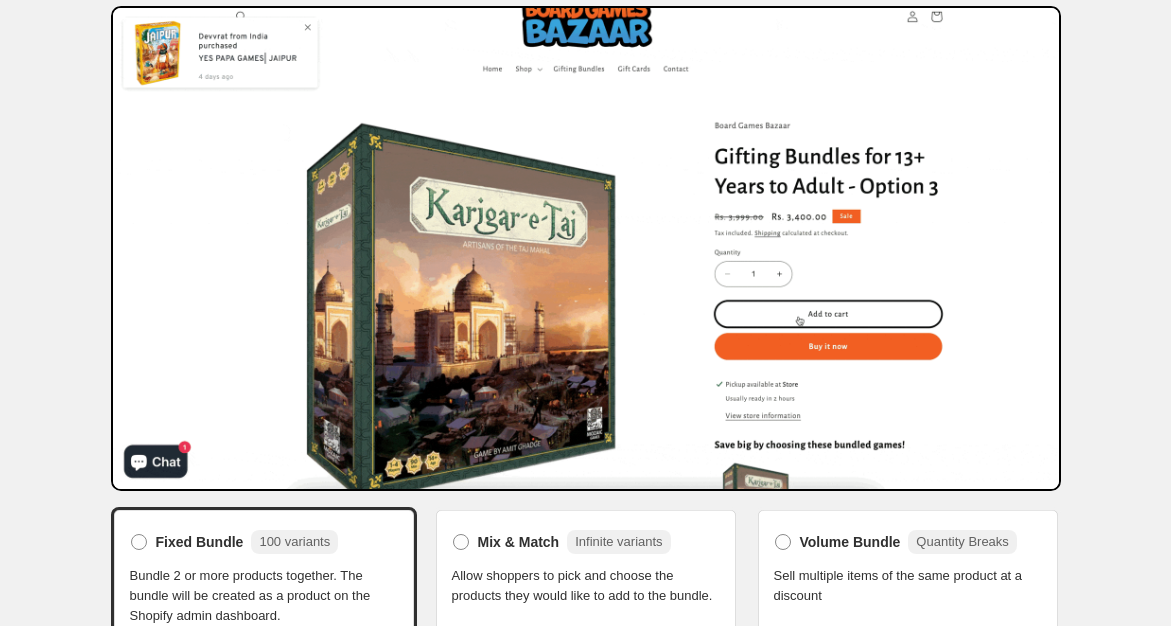 scroll, scrollTop: 136, scrollLeft: 0, axis: vertical 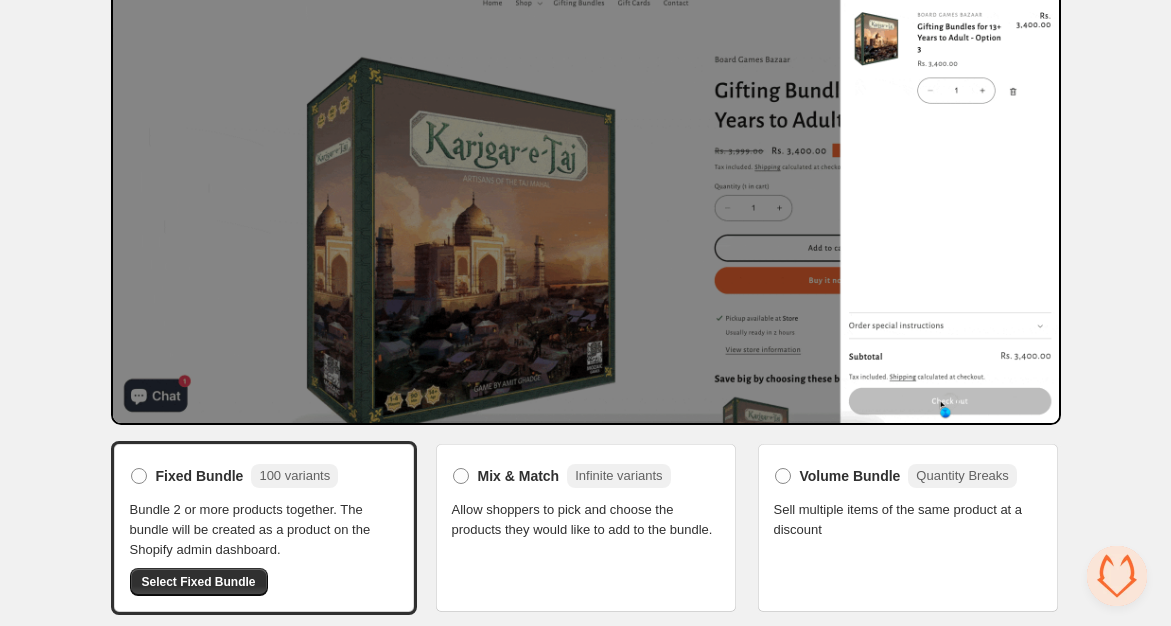 click at bounding box center (461, 476) 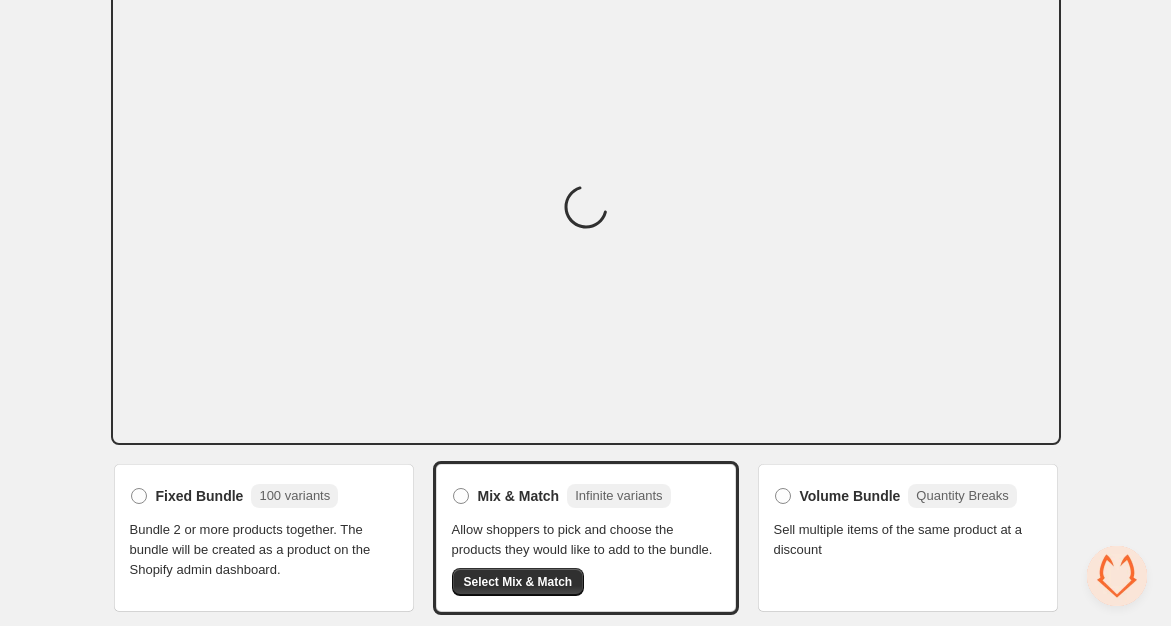 scroll, scrollTop: 116, scrollLeft: 0, axis: vertical 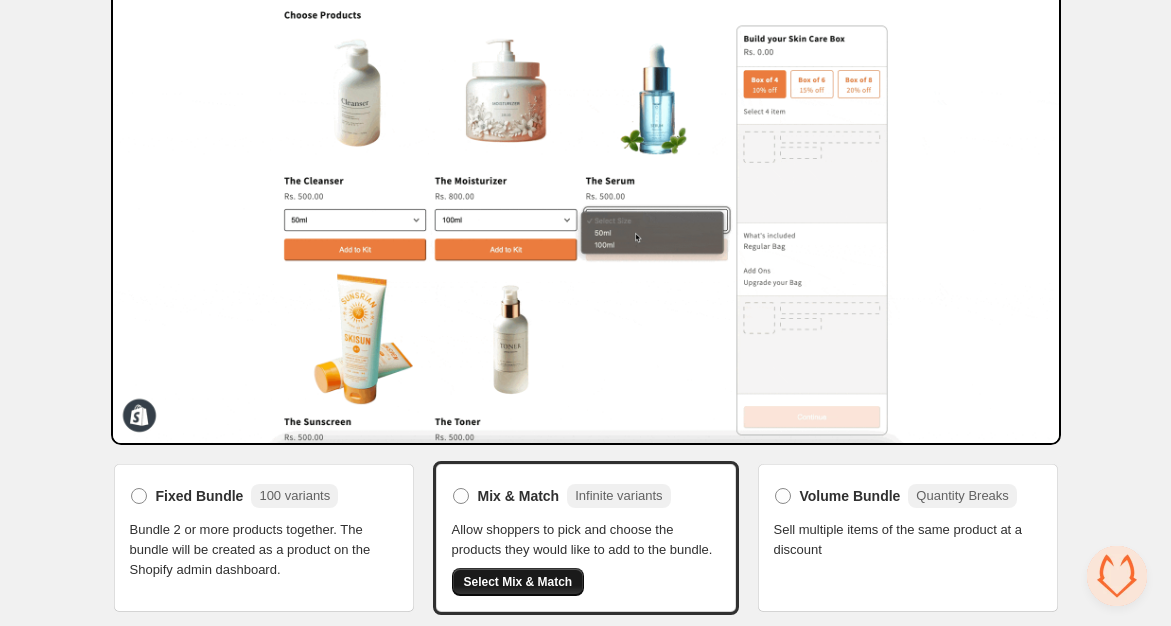 click on "Select Mix & Match" at bounding box center [518, 582] 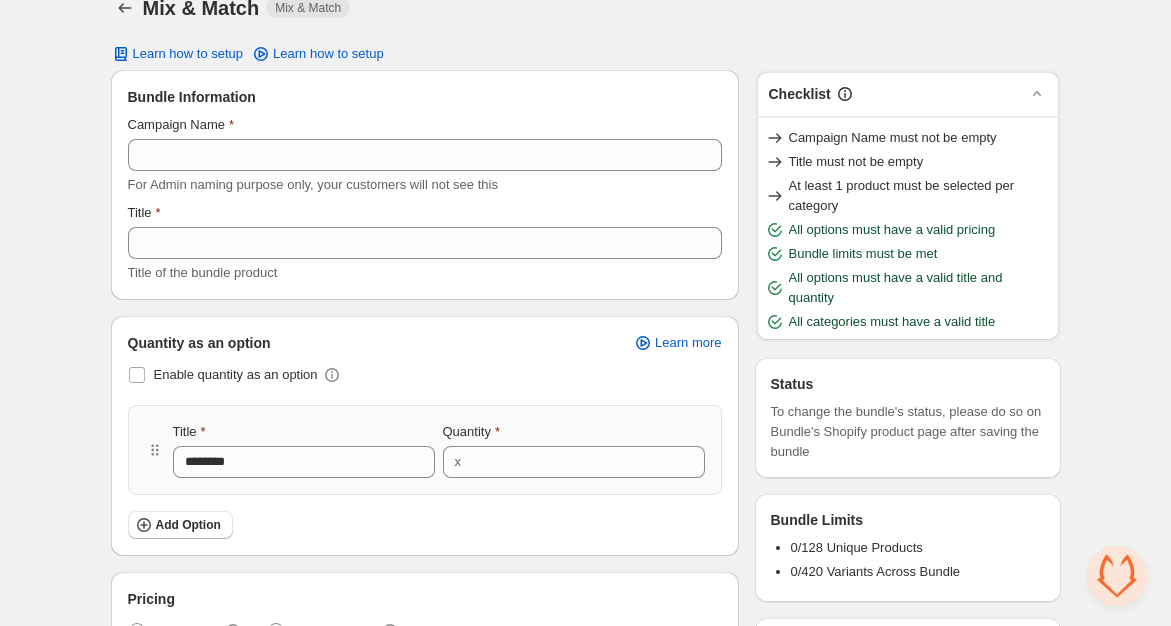scroll, scrollTop: 0, scrollLeft: 0, axis: both 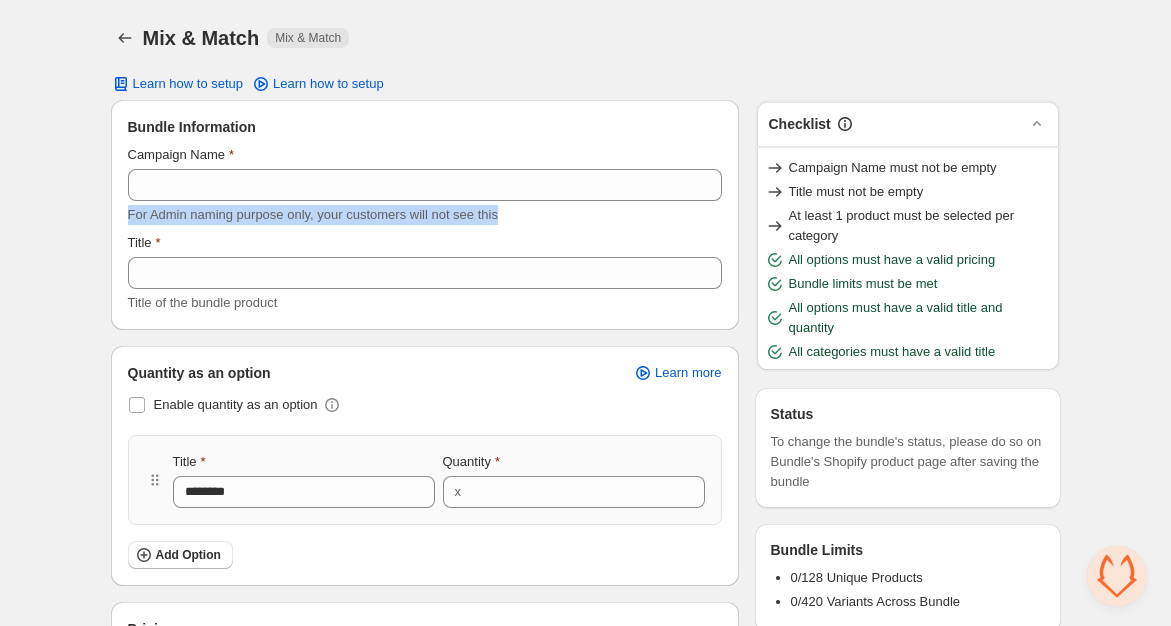 drag, startPoint x: 135, startPoint y: 210, endPoint x: 522, endPoint y: 209, distance: 387.00128 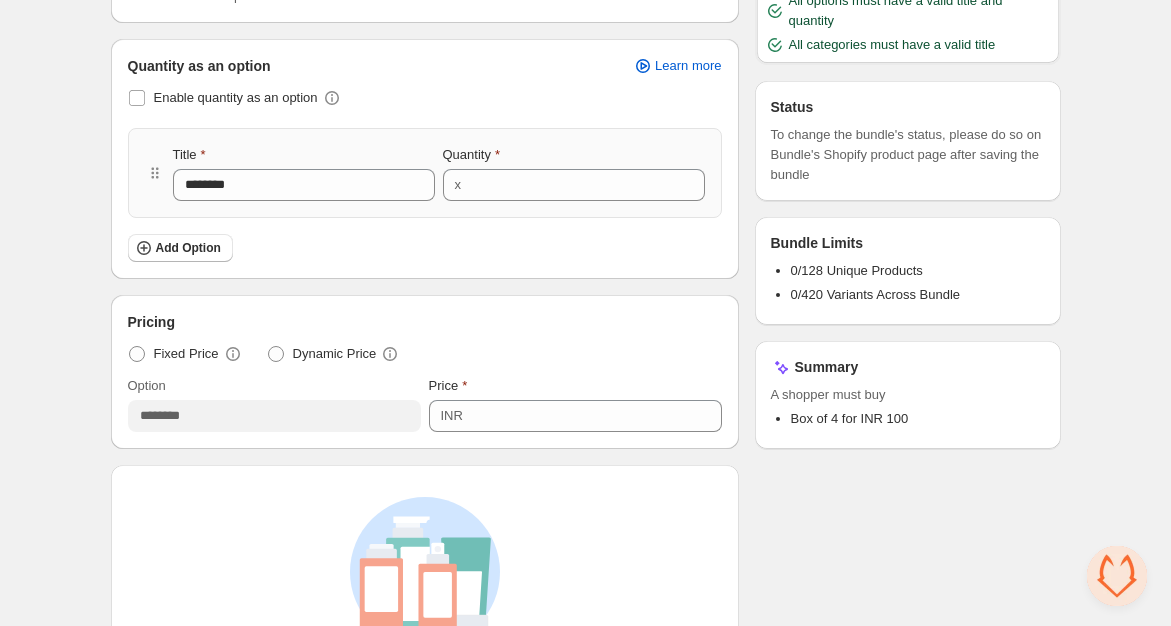 scroll, scrollTop: 333, scrollLeft: 0, axis: vertical 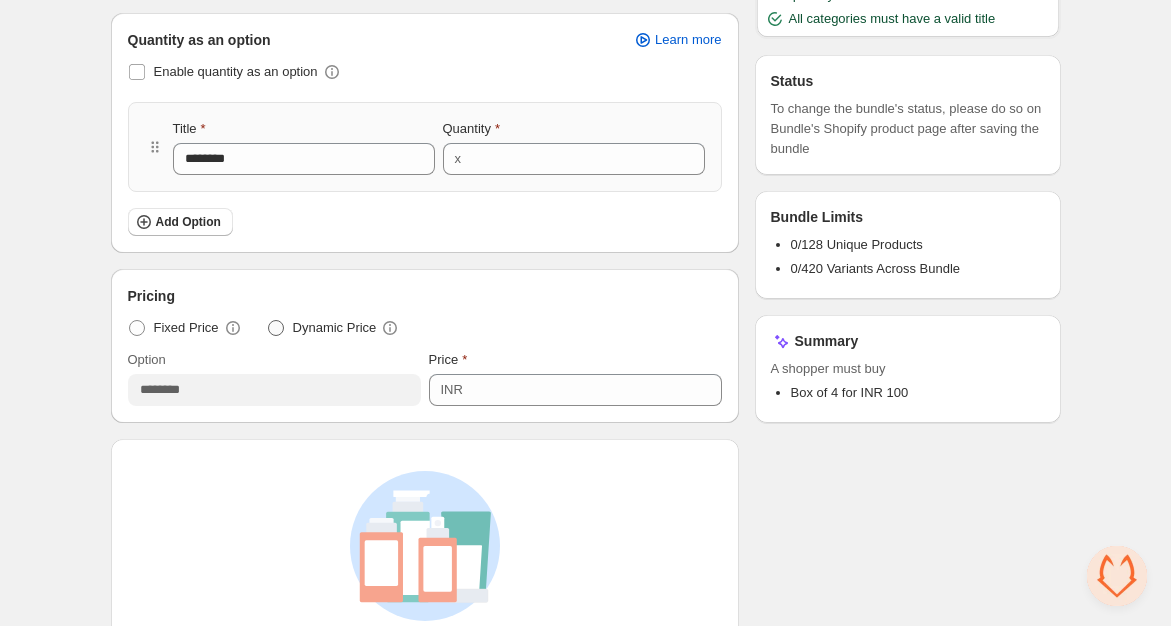click at bounding box center (276, 328) 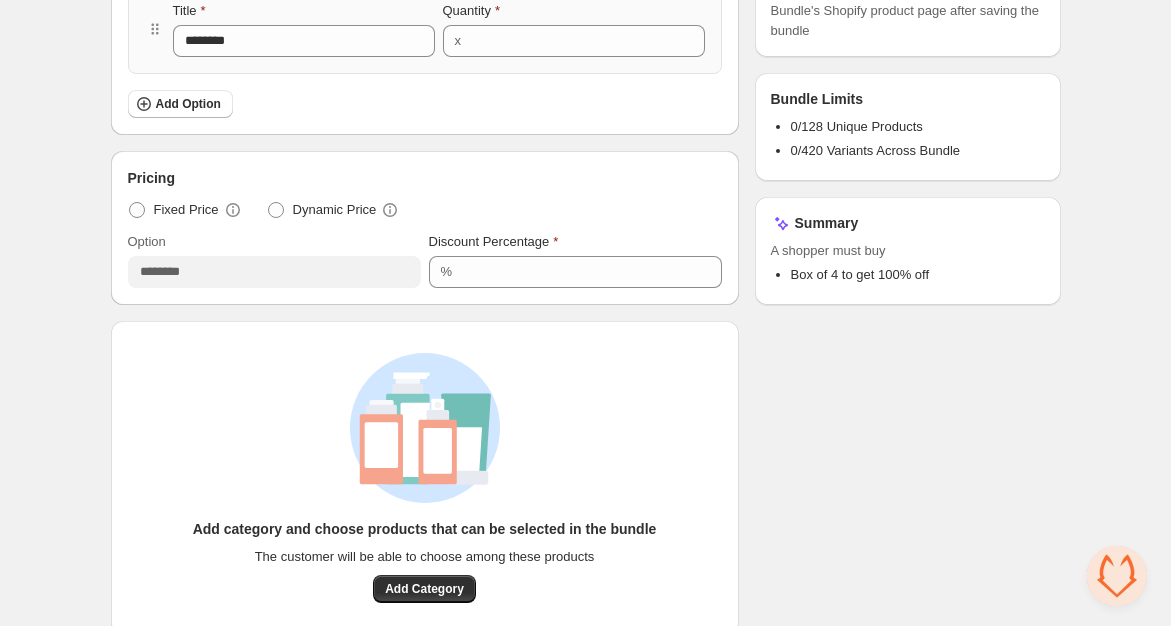 scroll, scrollTop: 0, scrollLeft: 0, axis: both 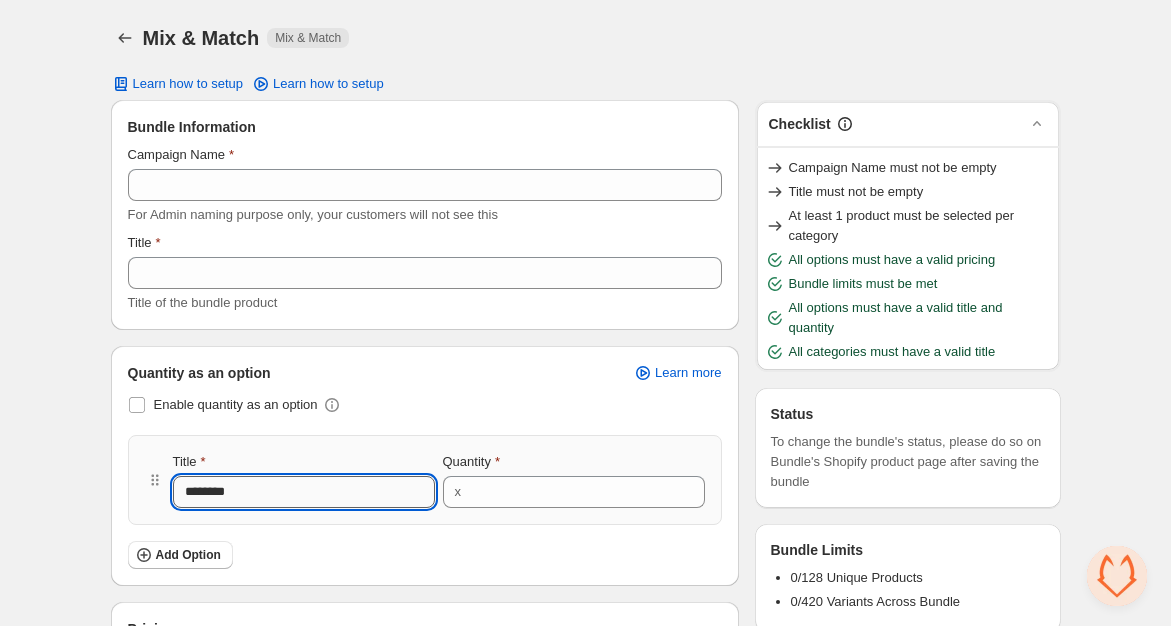 click on "********" at bounding box center [304, 492] 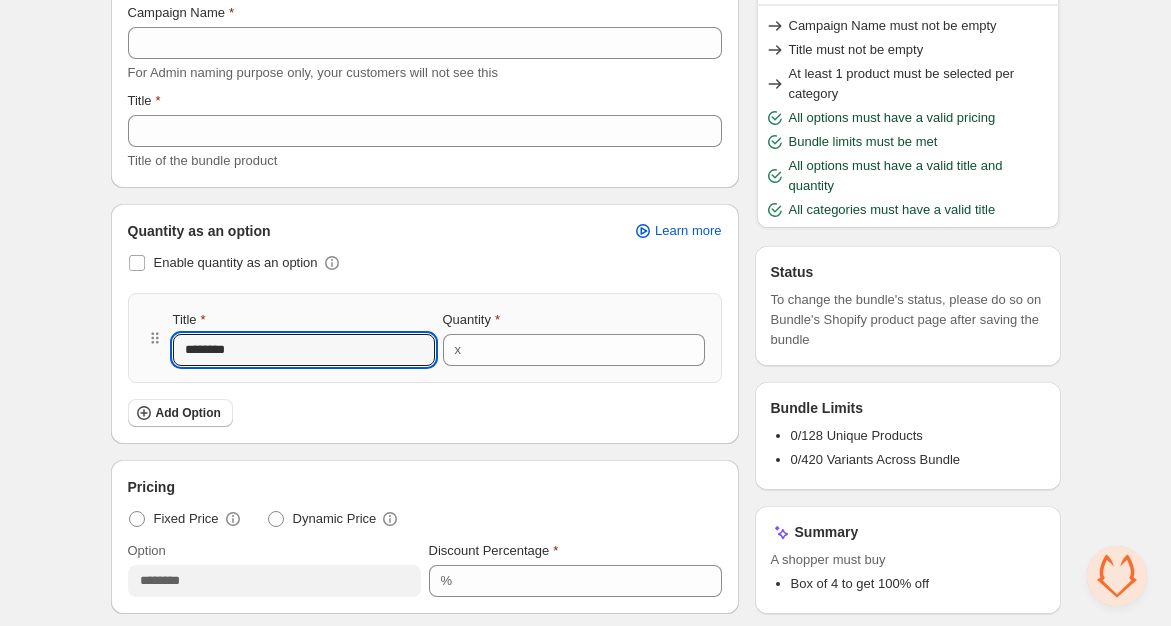 scroll, scrollTop: 222, scrollLeft: 0, axis: vertical 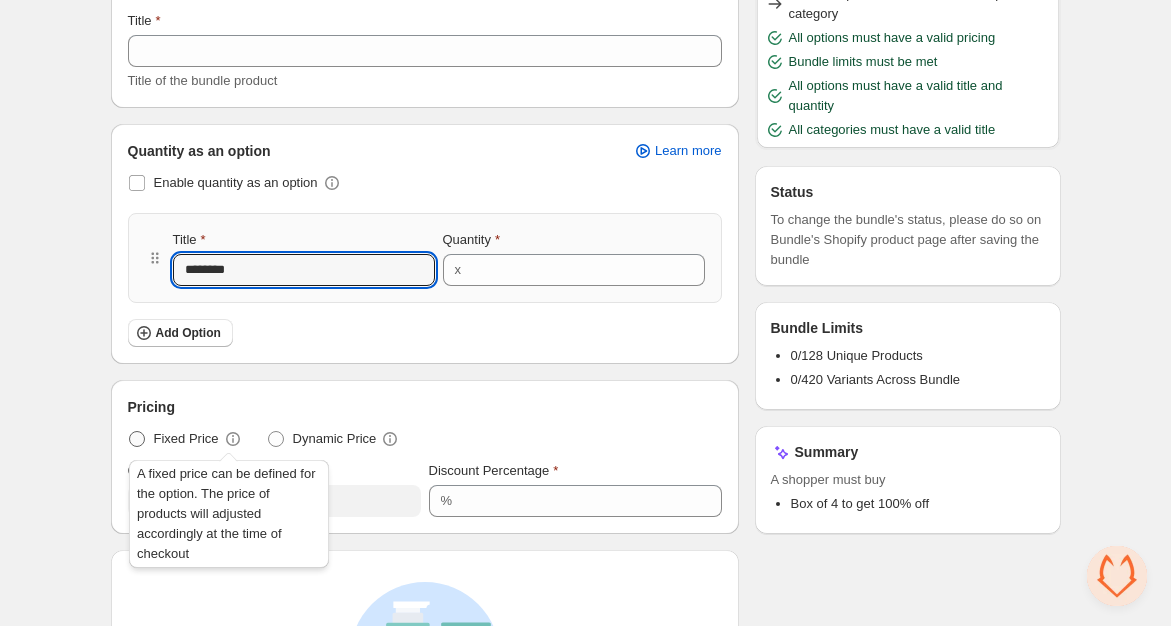 click 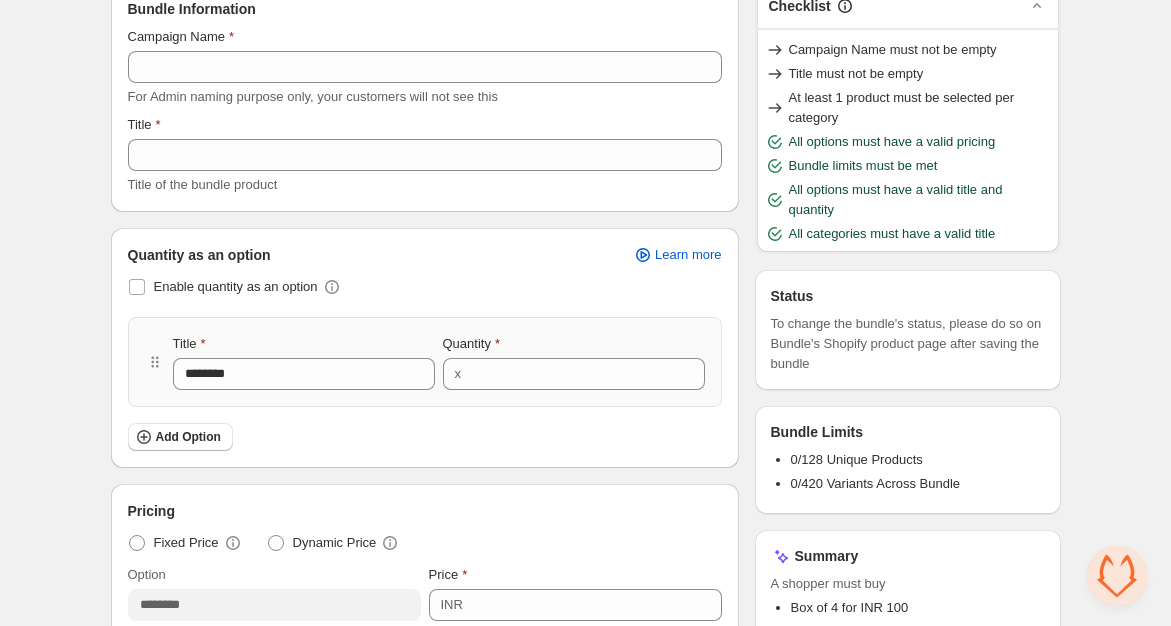 scroll, scrollTop: 0, scrollLeft: 0, axis: both 